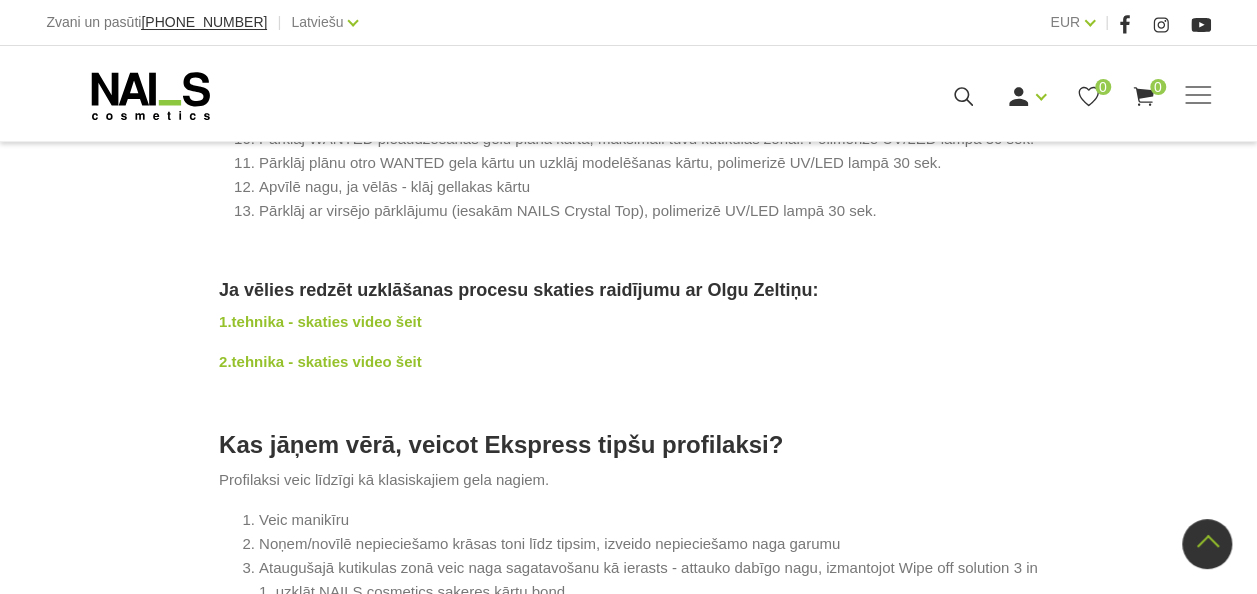scroll, scrollTop: 2006, scrollLeft: 0, axis: vertical 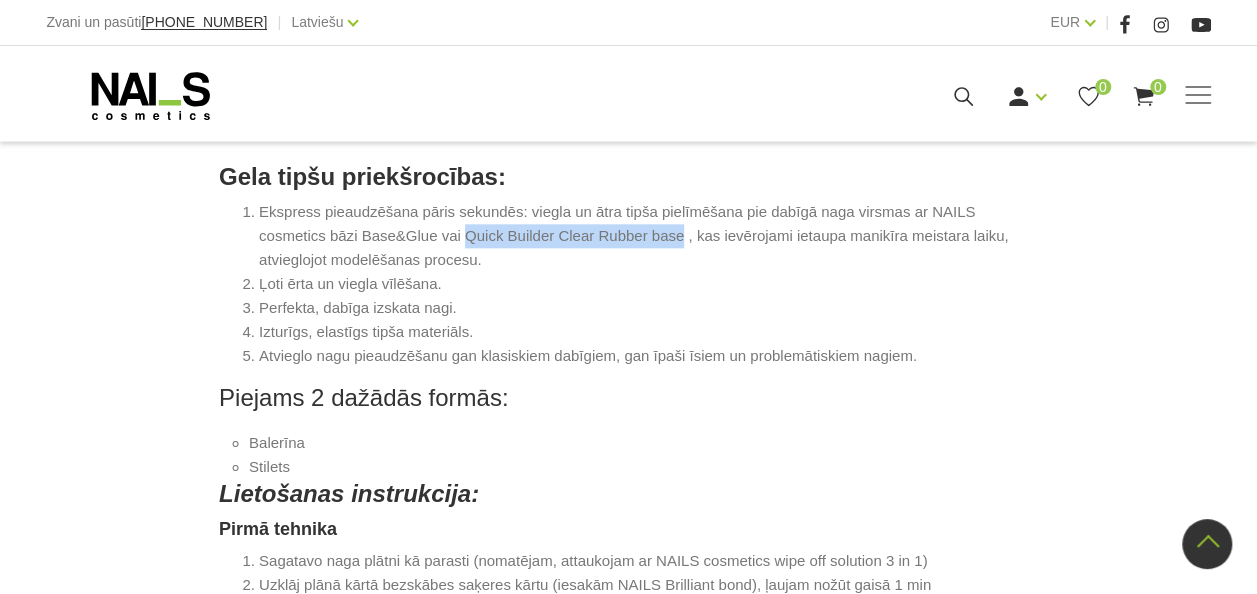 drag, startPoint x: 390, startPoint y: 258, endPoint x: 604, endPoint y: 263, distance: 214.05841 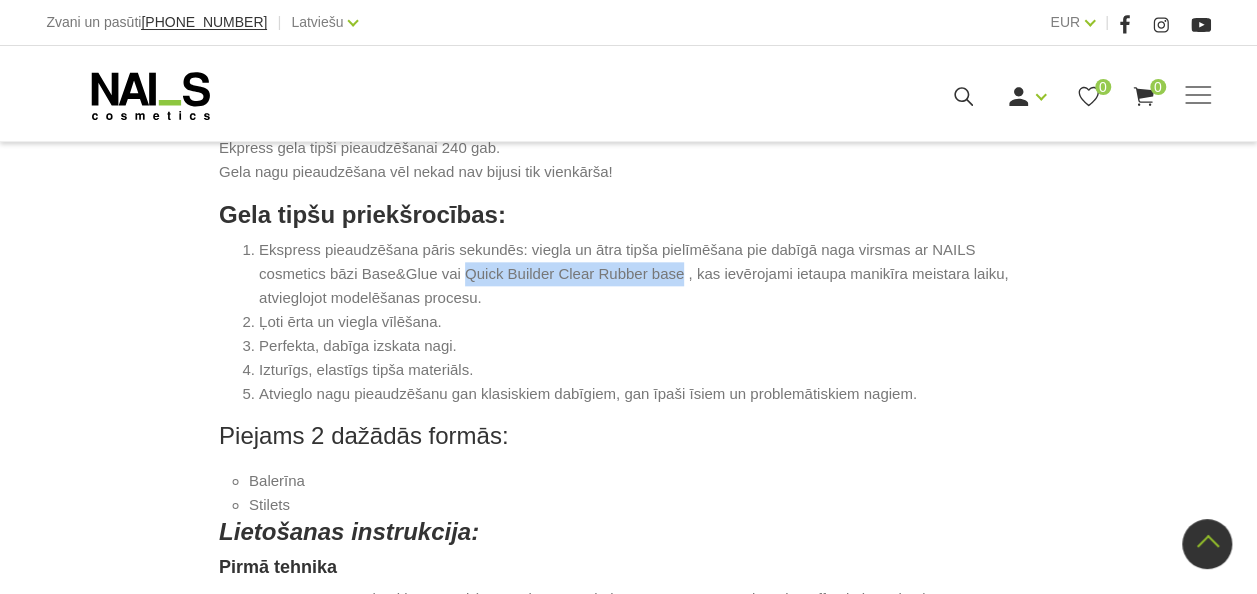 scroll, scrollTop: 1022, scrollLeft: 0, axis: vertical 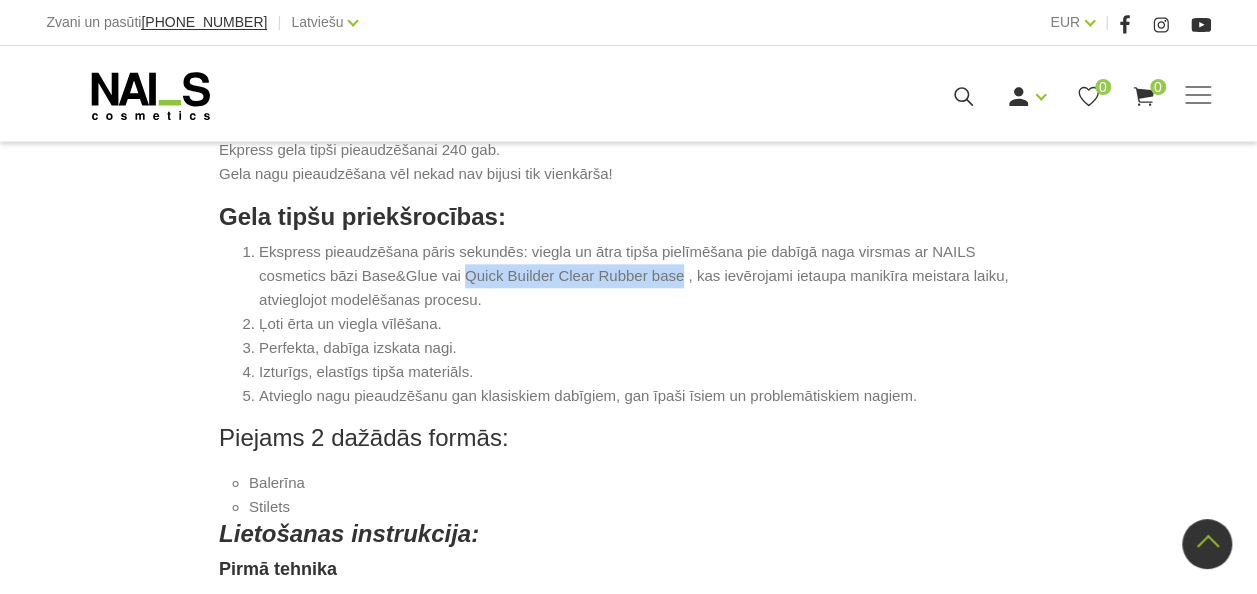 copy on "Quick Builder Clear Rubber base" 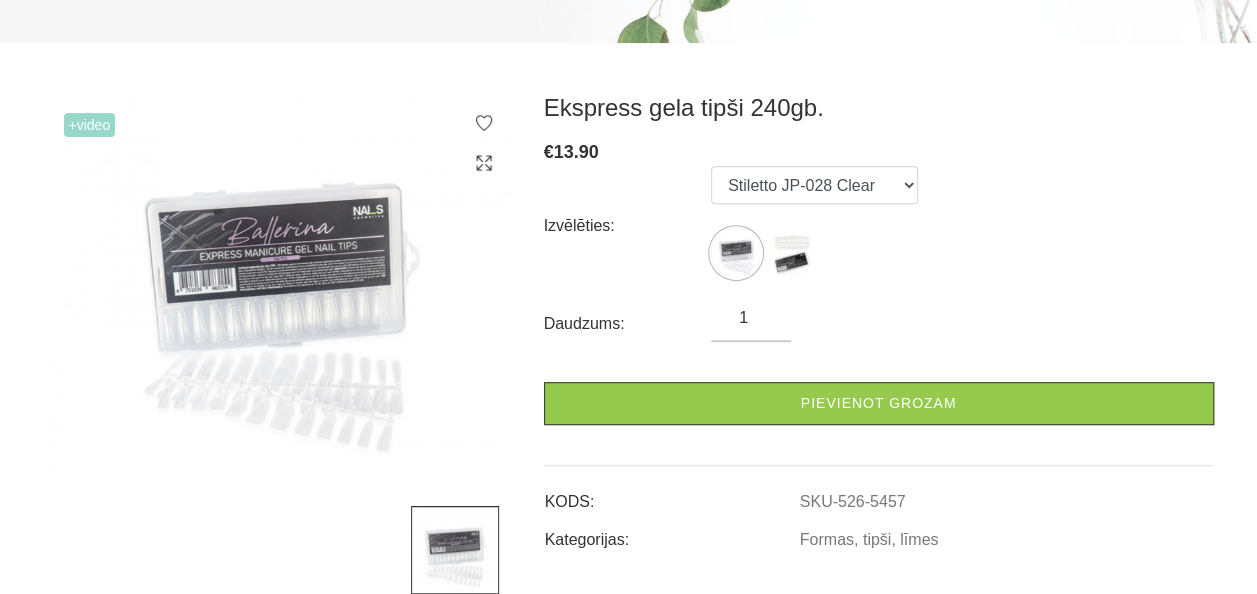 scroll, scrollTop: 334, scrollLeft: 0, axis: vertical 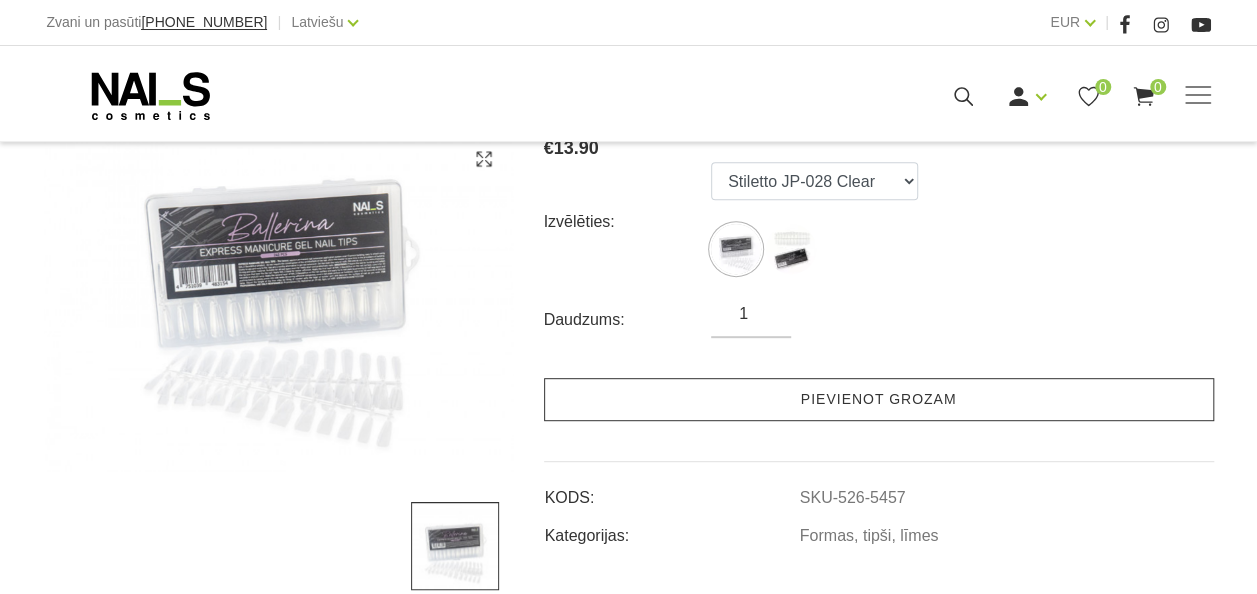 click on "Pievienot grozam" at bounding box center [879, 399] 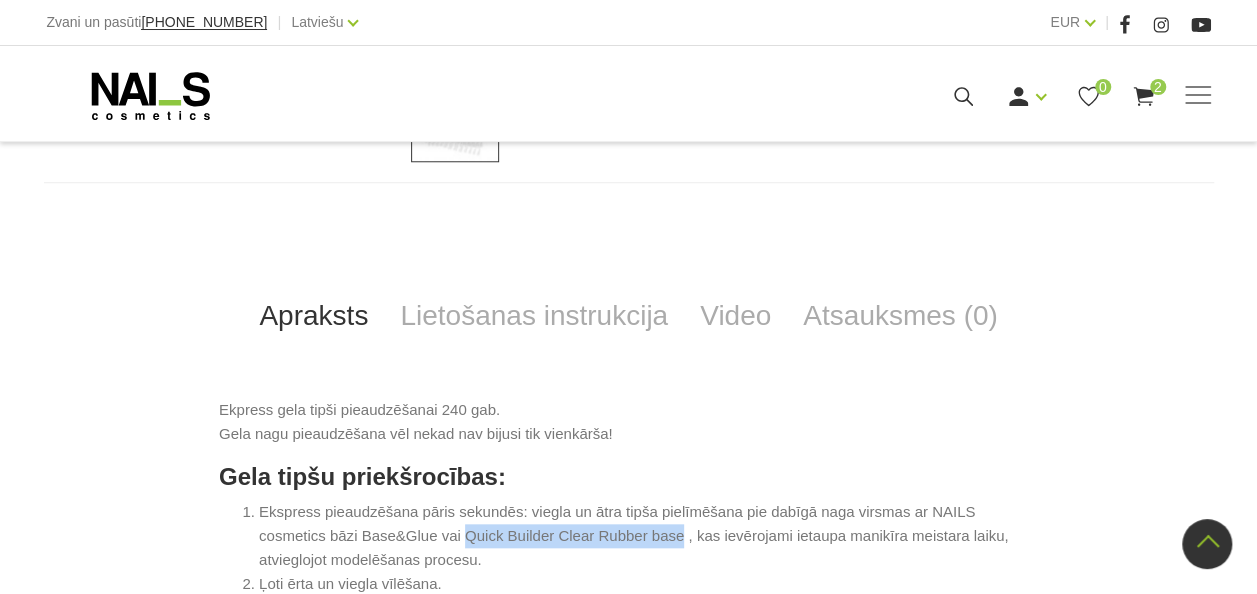 scroll, scrollTop: 758, scrollLeft: 0, axis: vertical 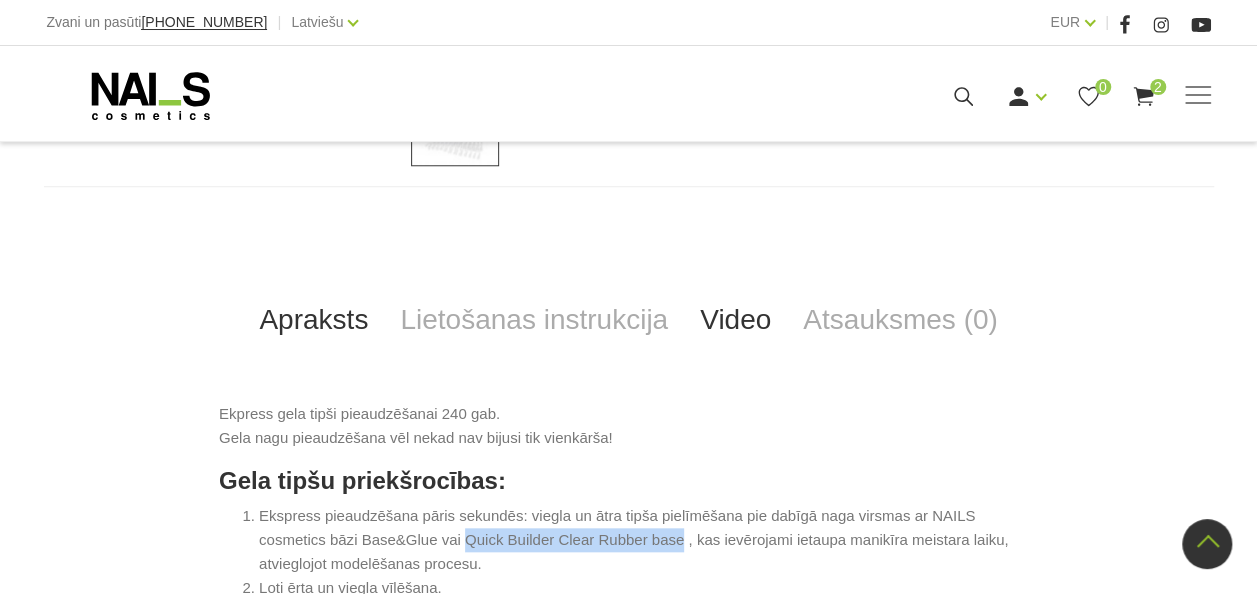 click on "Video" at bounding box center (735, 320) 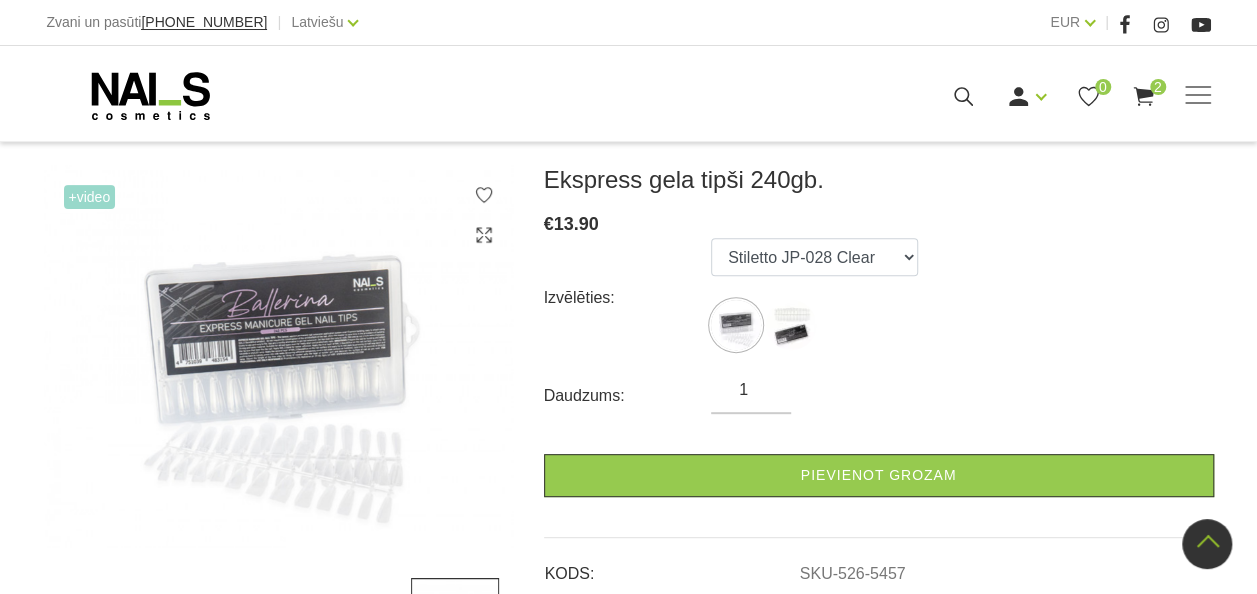 scroll, scrollTop: 0, scrollLeft: 0, axis: both 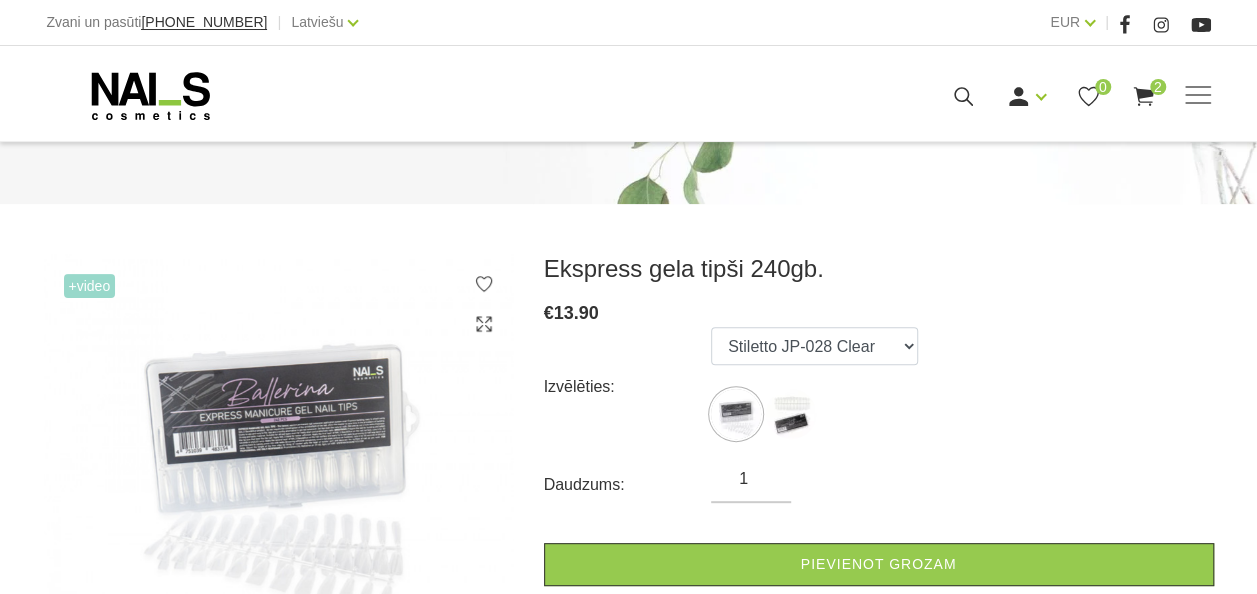 click at bounding box center [279, 445] 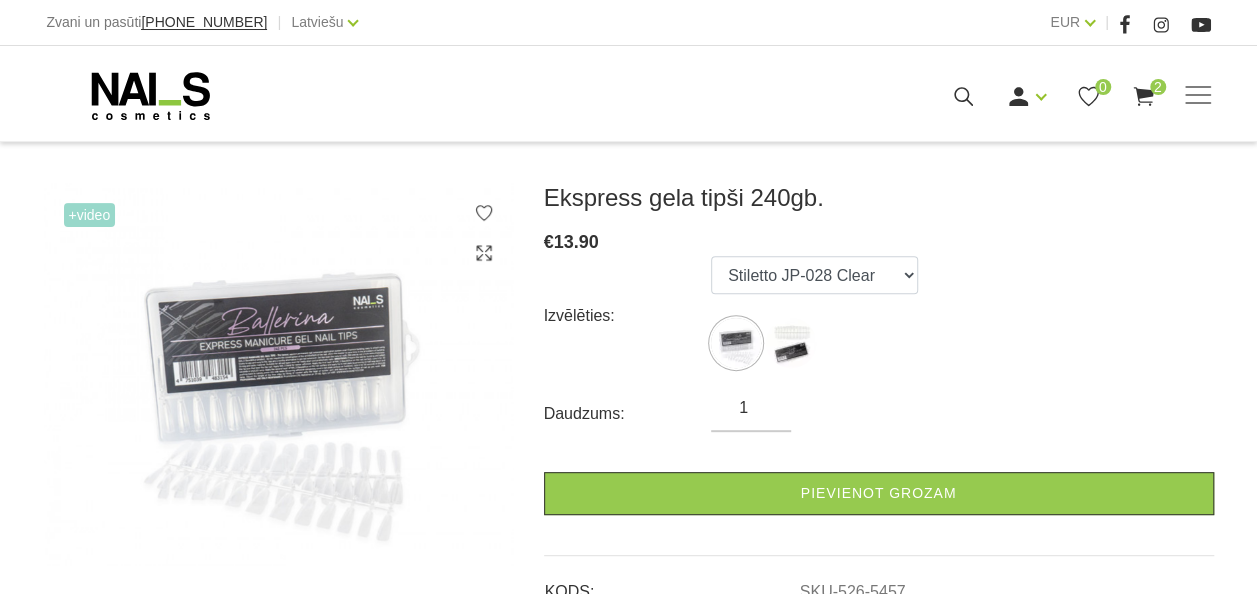 scroll, scrollTop: 295, scrollLeft: 0, axis: vertical 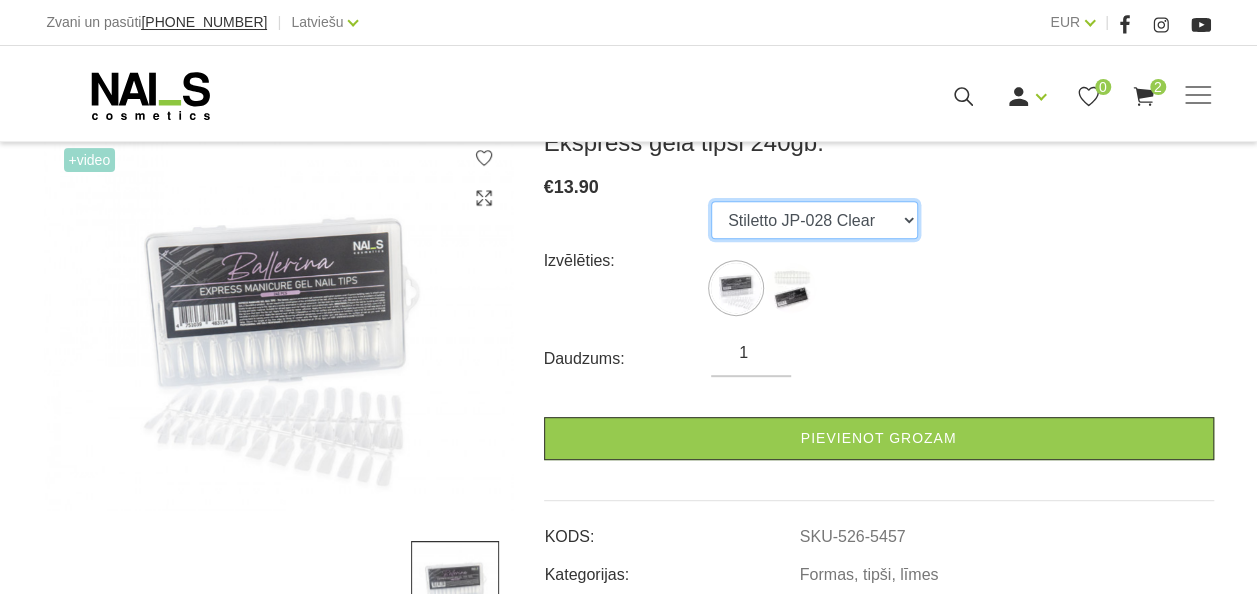 click on "Stiletto JP-028 Clear Stiletto JP-028 Natural" at bounding box center (814, 220) 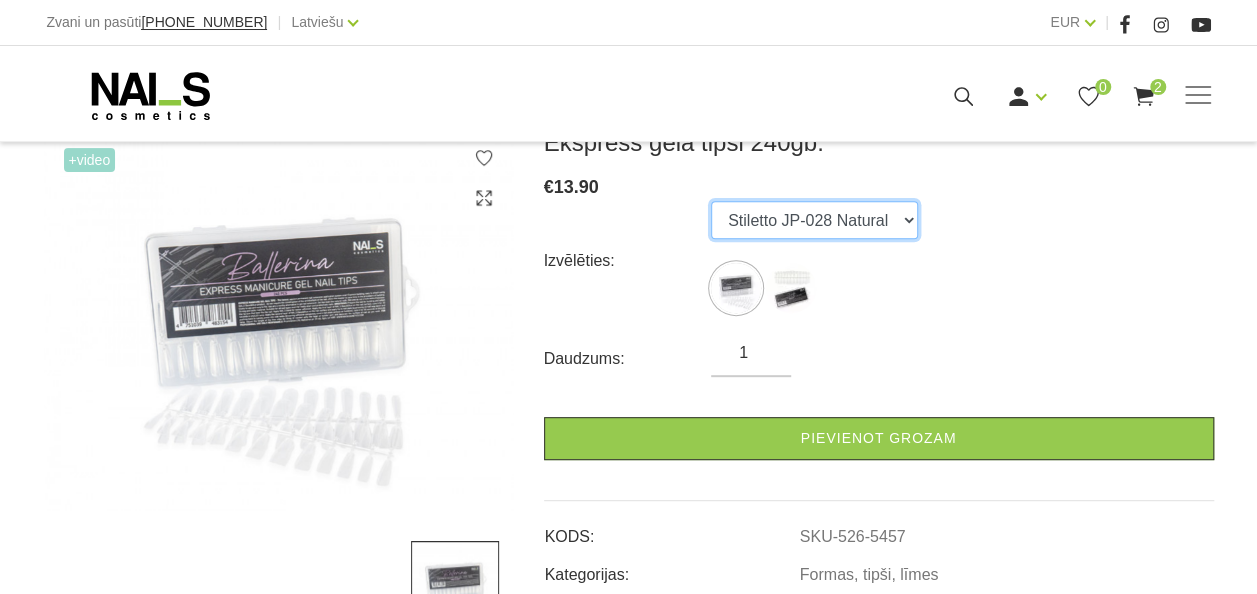 click on "Stiletto JP-028 Clear Stiletto JP-028 Natural" at bounding box center (814, 220) 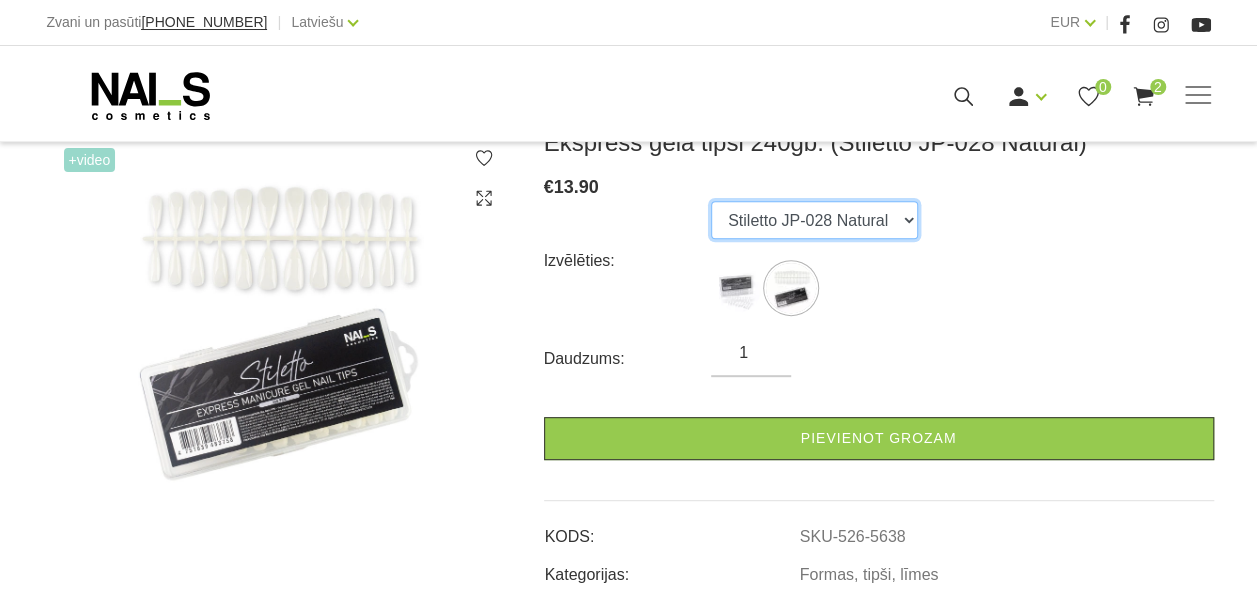 click on "Stiletto JP-028 Clear Stiletto JP-028 Natural" at bounding box center (814, 220) 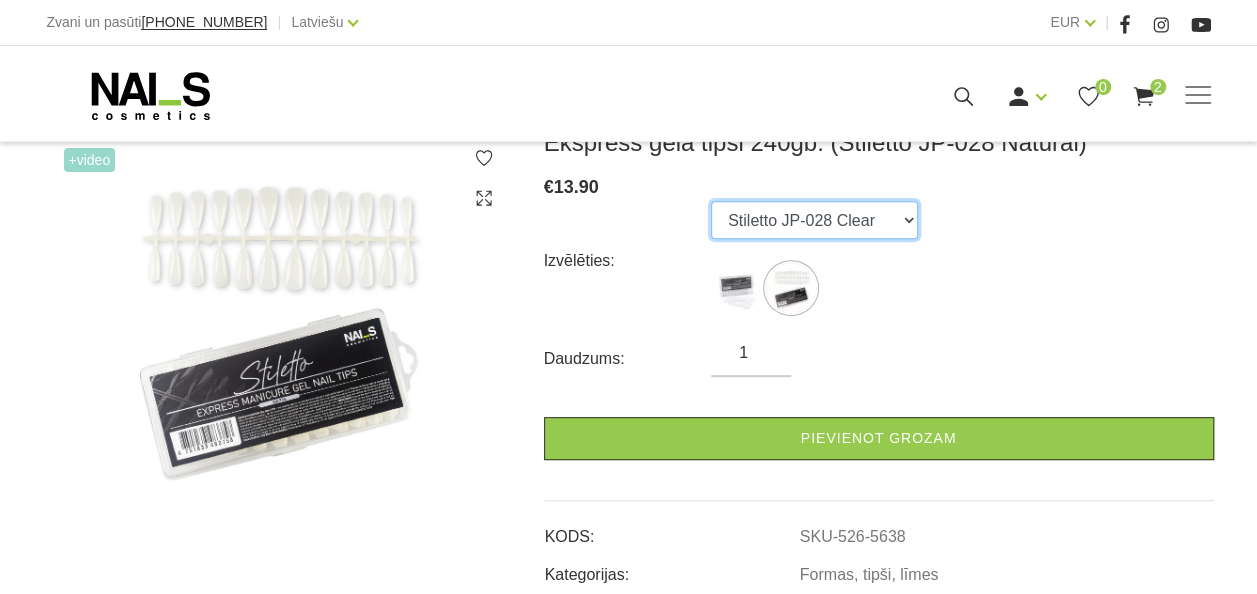 click on "Stiletto JP-028 Clear Stiletto JP-028 Natural" at bounding box center [814, 220] 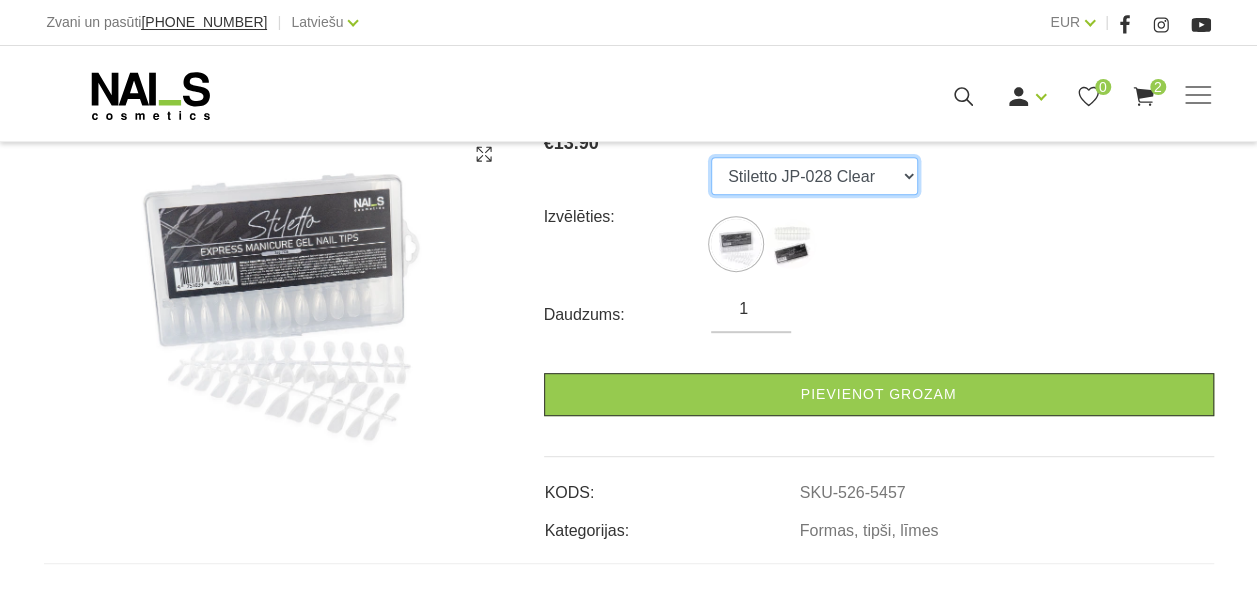 scroll, scrollTop: 340, scrollLeft: 0, axis: vertical 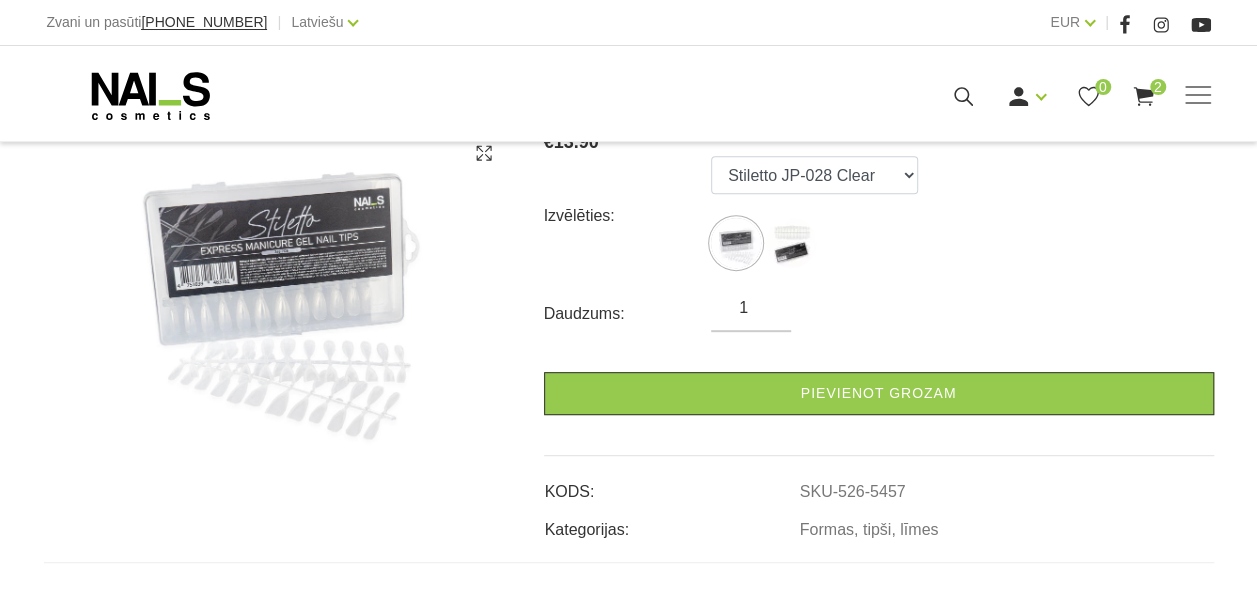 click at bounding box center [279, 276] 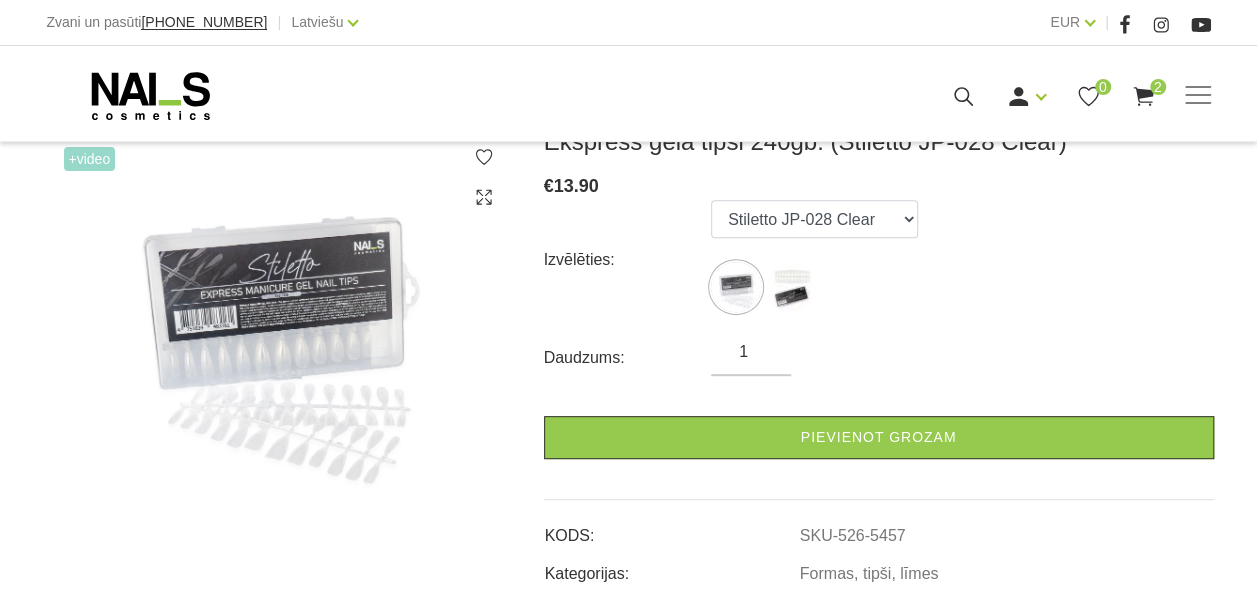 click 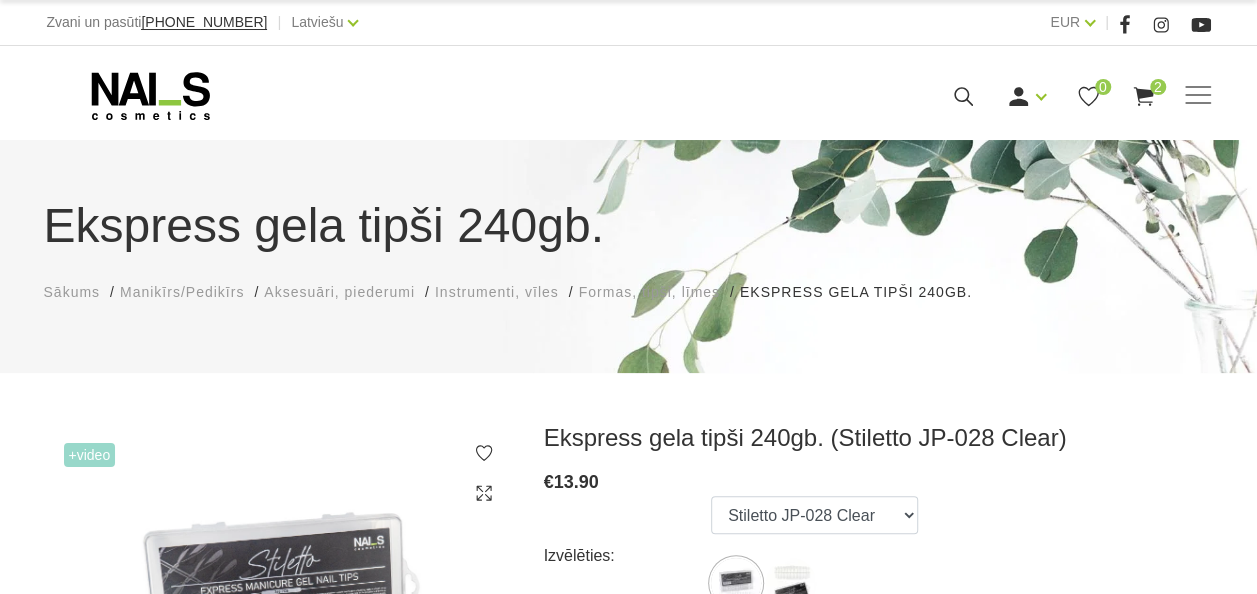 scroll, scrollTop: 62, scrollLeft: 0, axis: vertical 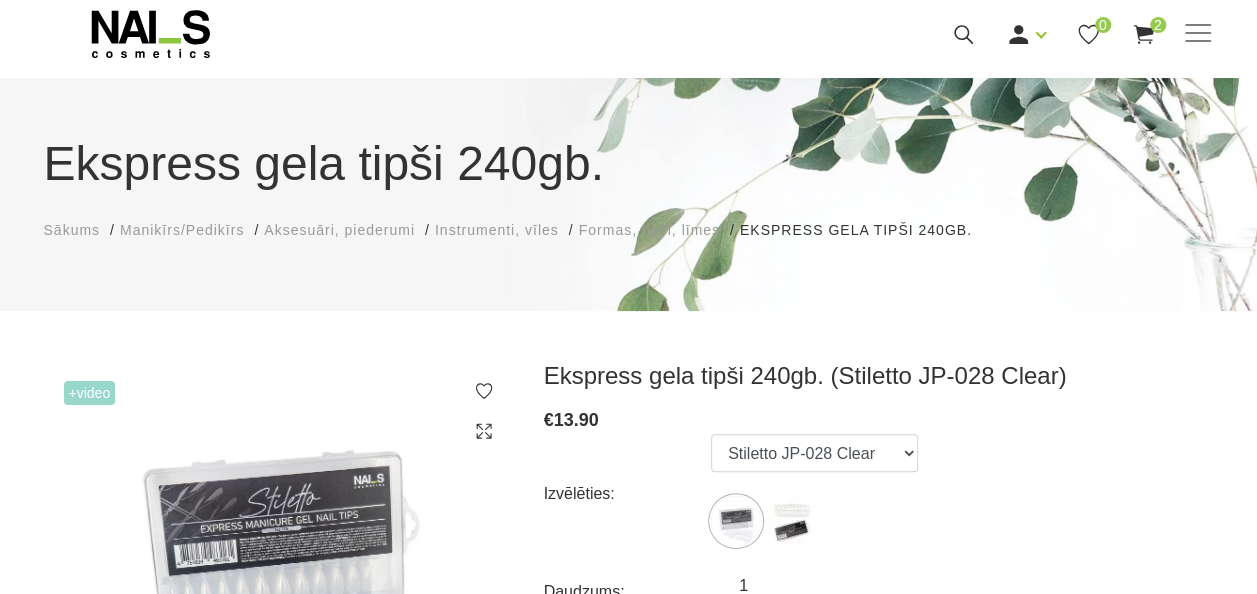 click 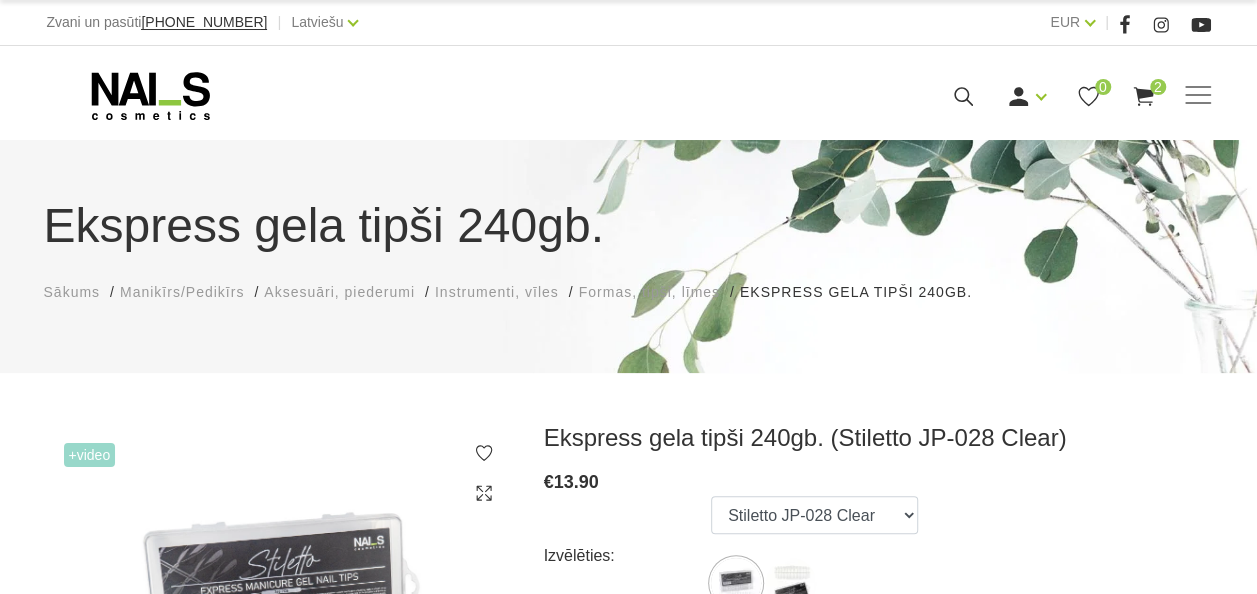 click 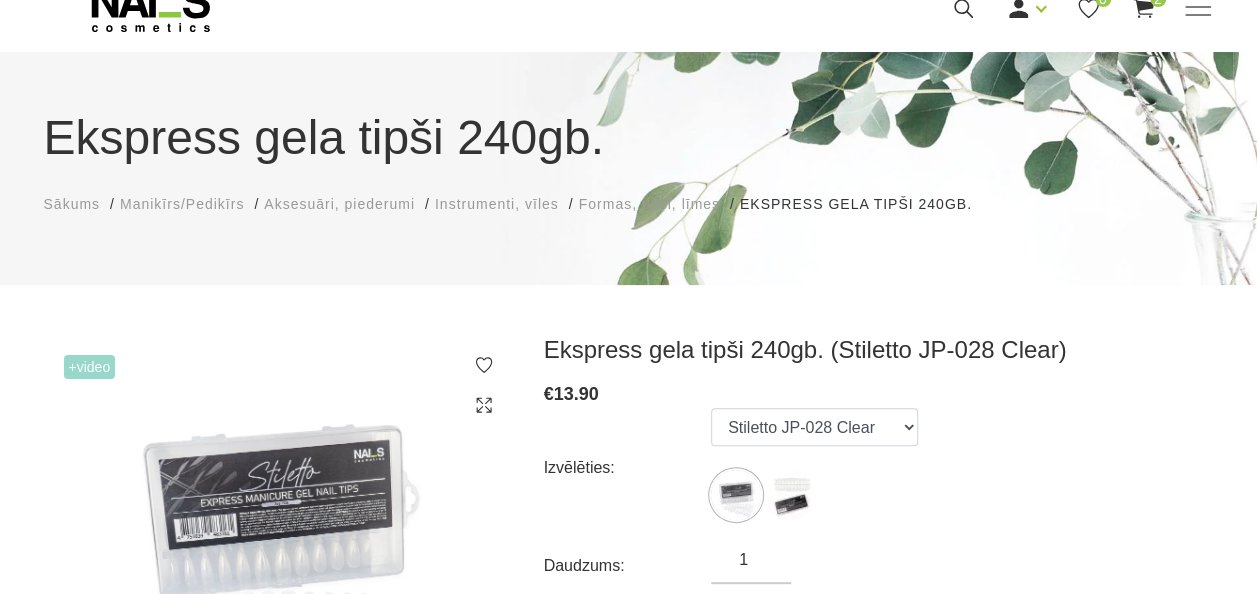 scroll, scrollTop: 0, scrollLeft: 0, axis: both 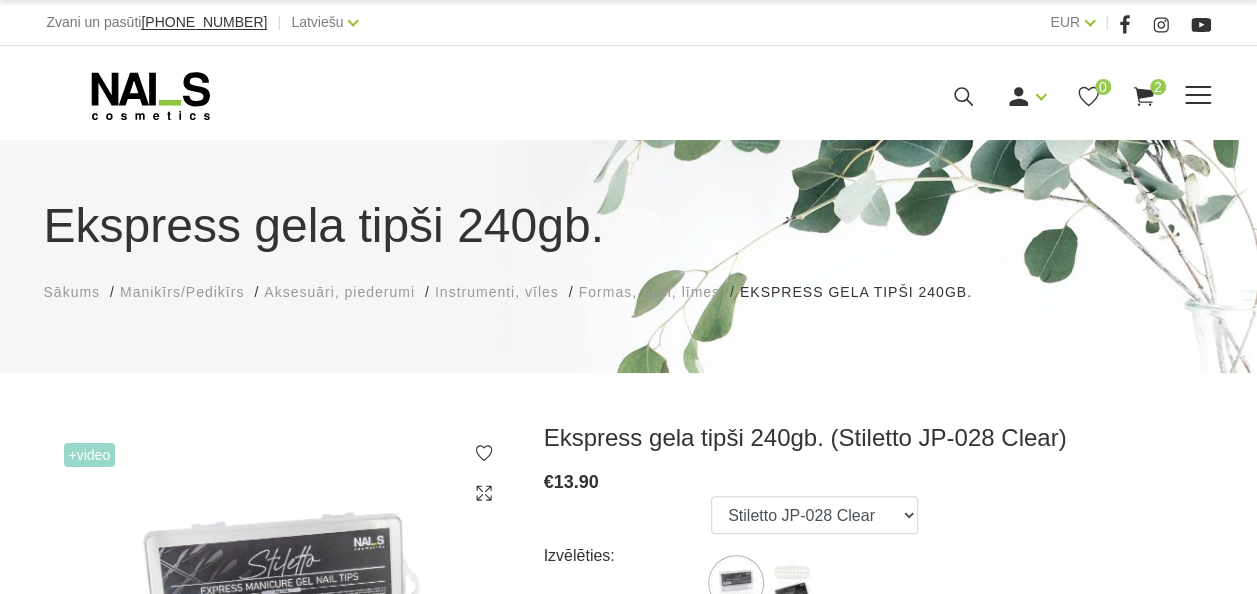 click 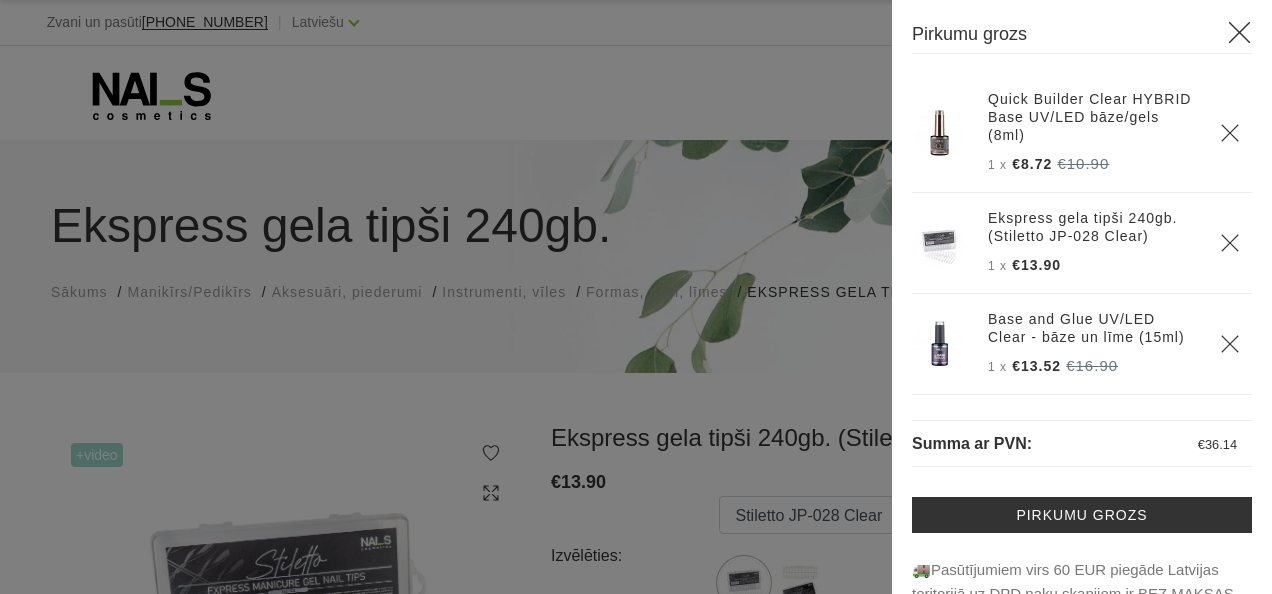 click 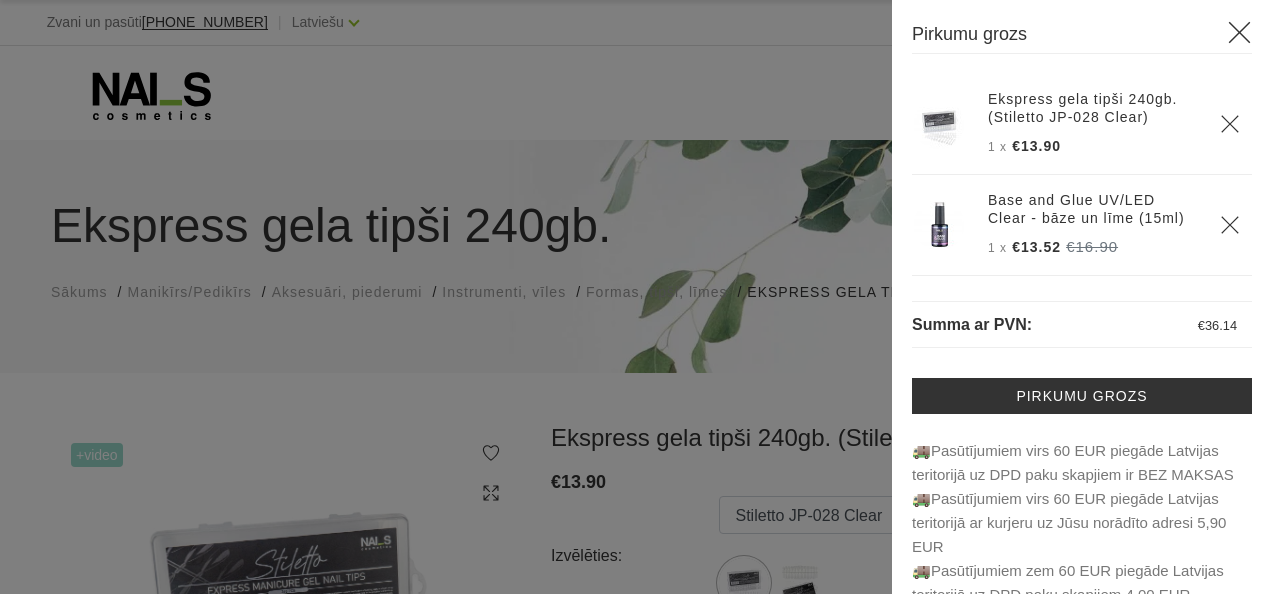 click 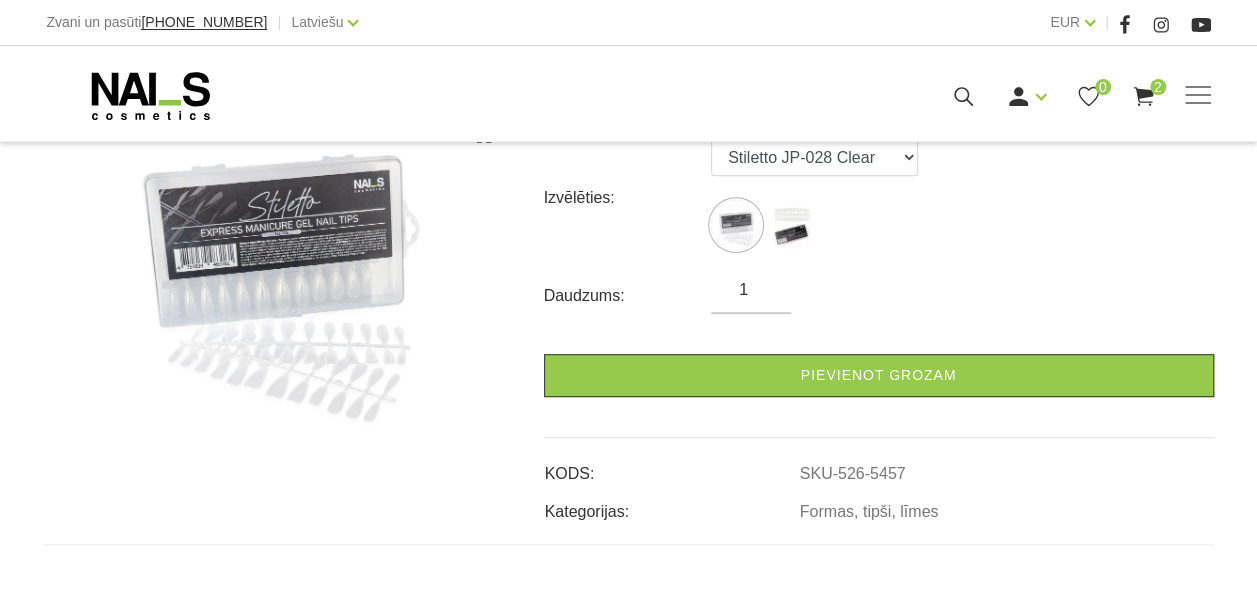 scroll, scrollTop: 308, scrollLeft: 0, axis: vertical 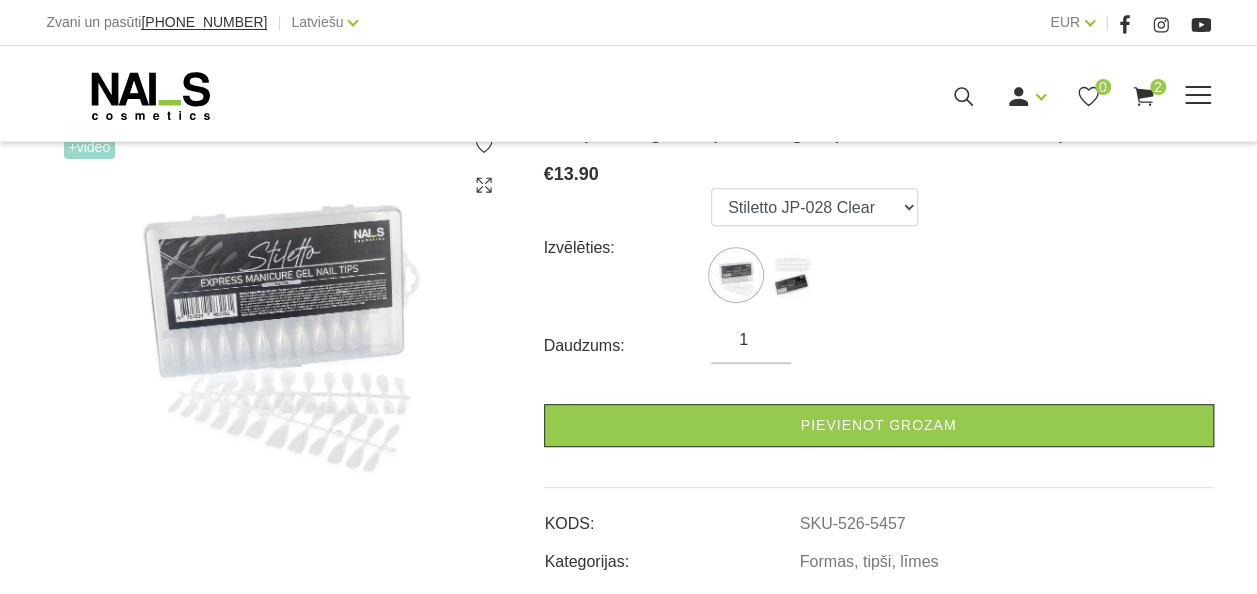 click on "2" at bounding box center (1158, 87) 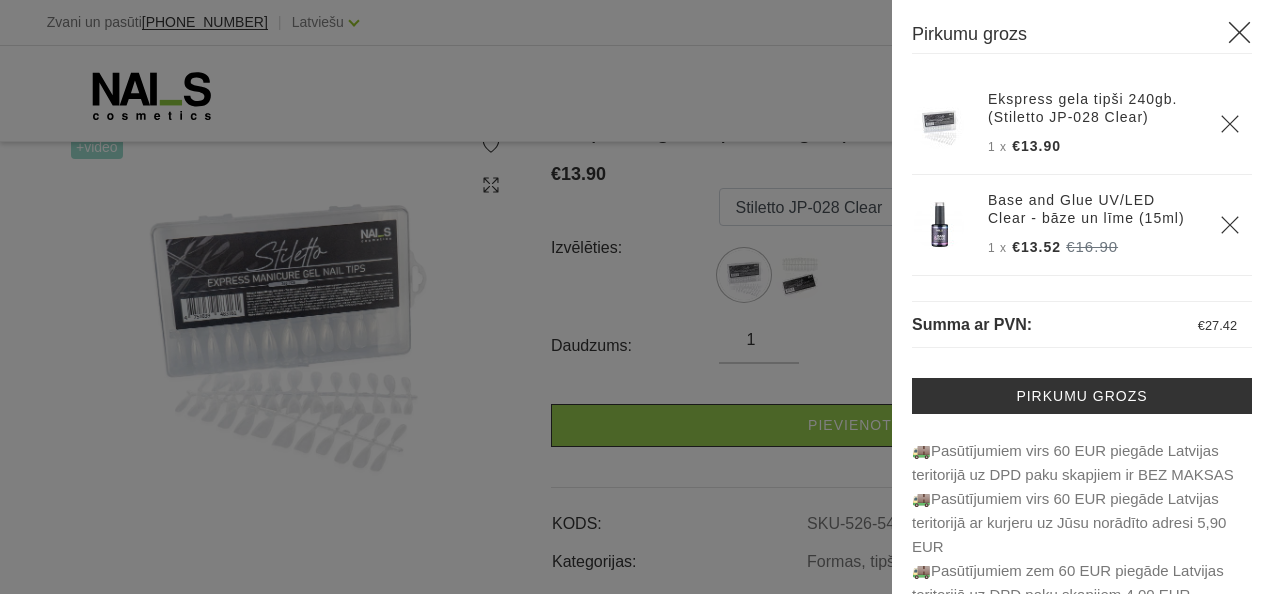 click 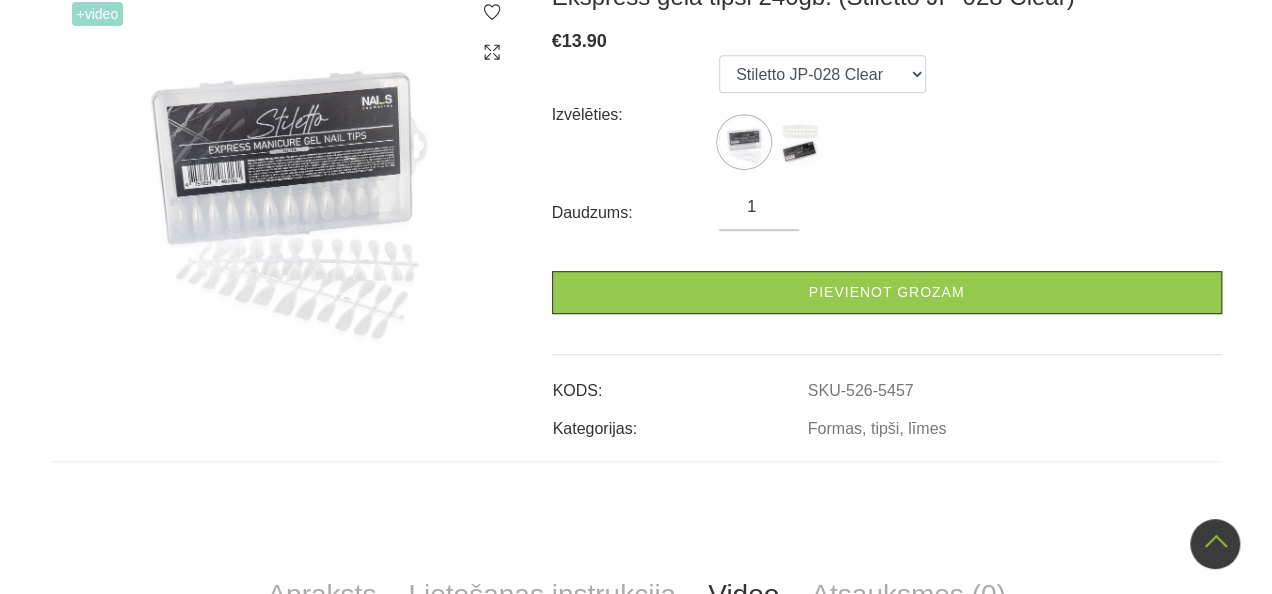 scroll, scrollTop: 0, scrollLeft: 0, axis: both 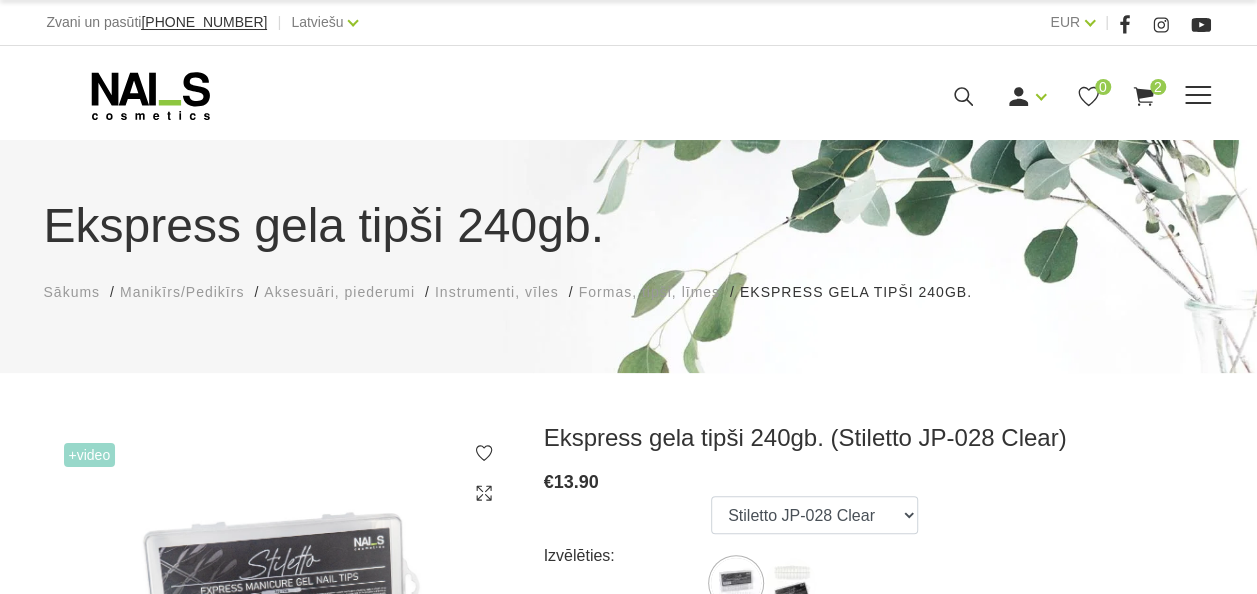 click 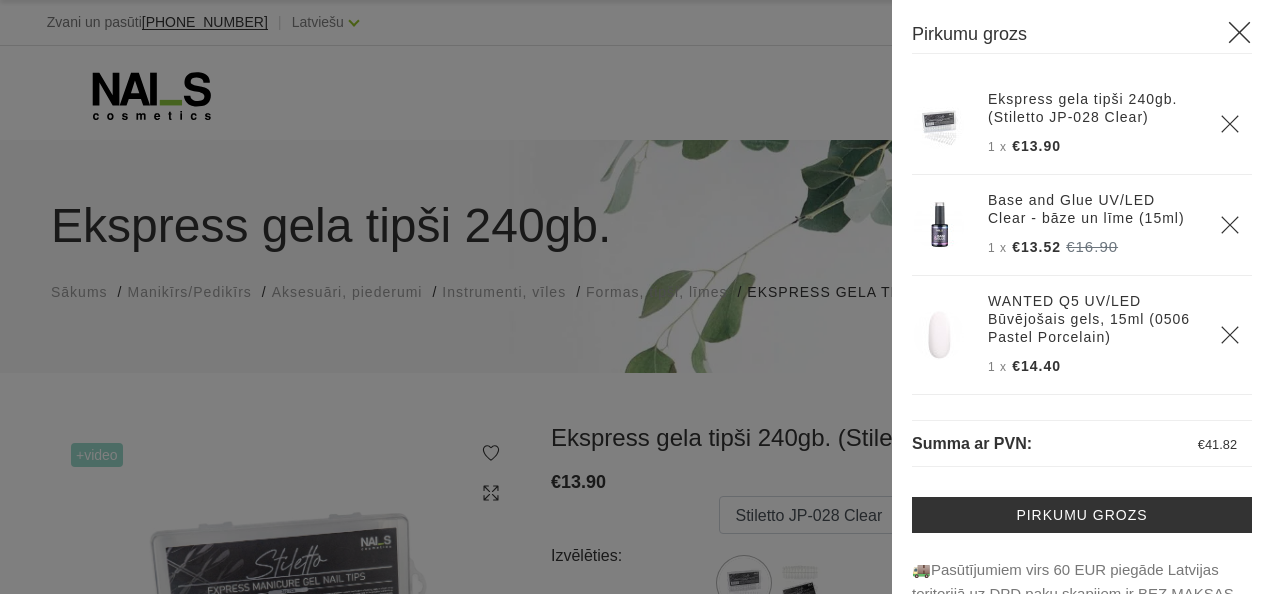 scroll, scrollTop: 25, scrollLeft: 0, axis: vertical 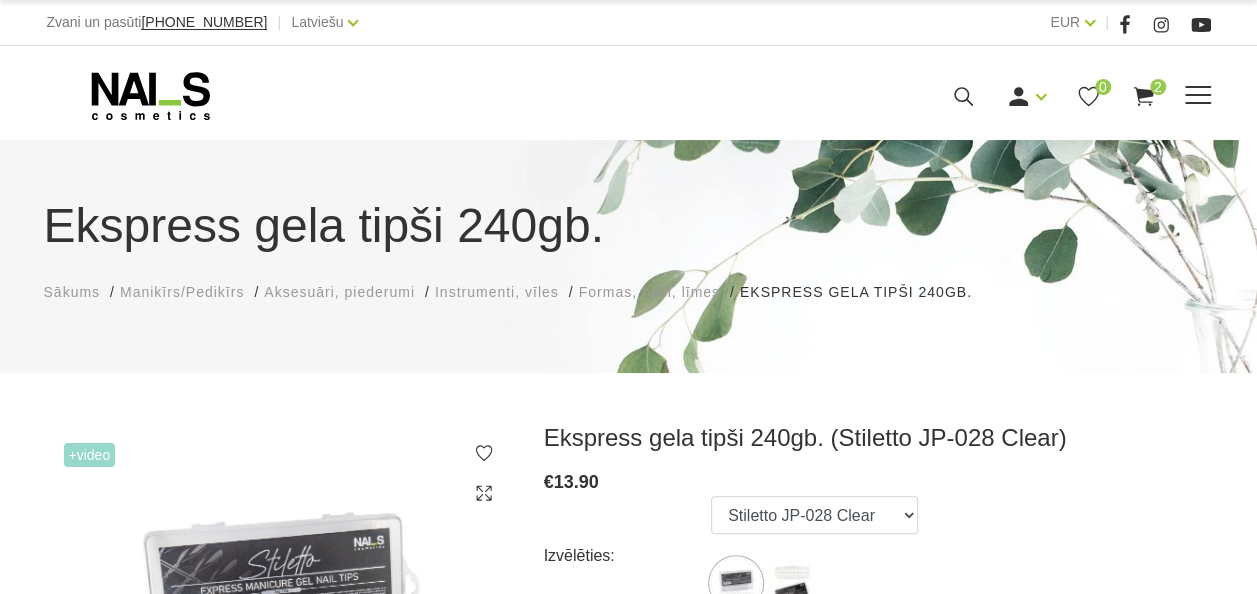 click at bounding box center (1198, 96) 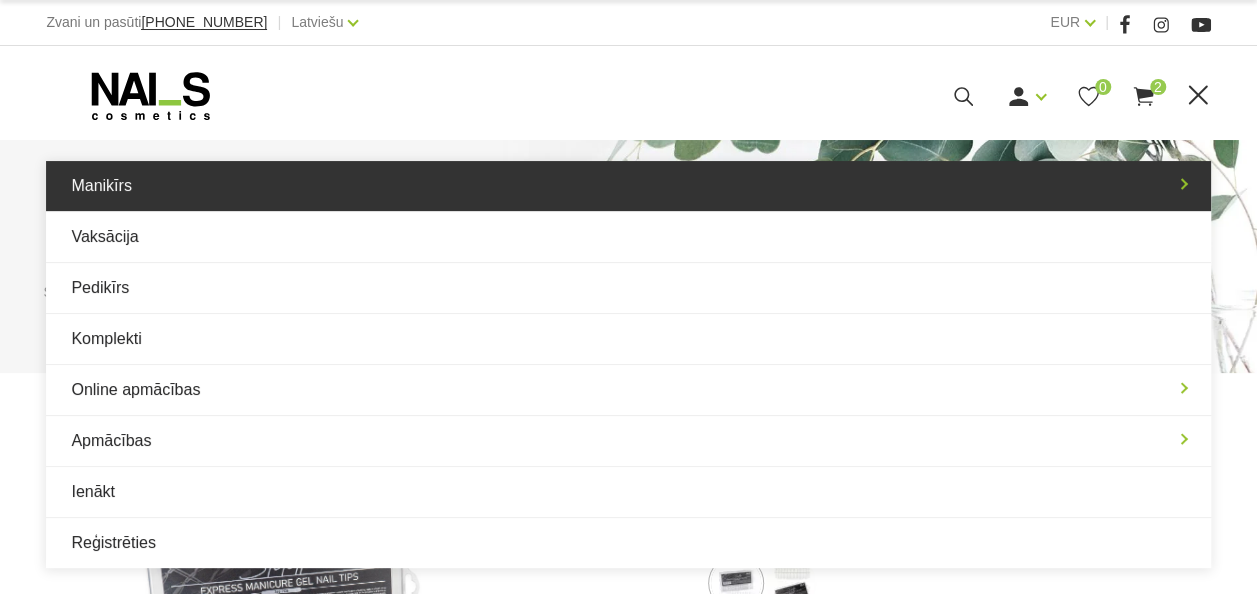click on "Manikīrs" at bounding box center [628, 186] 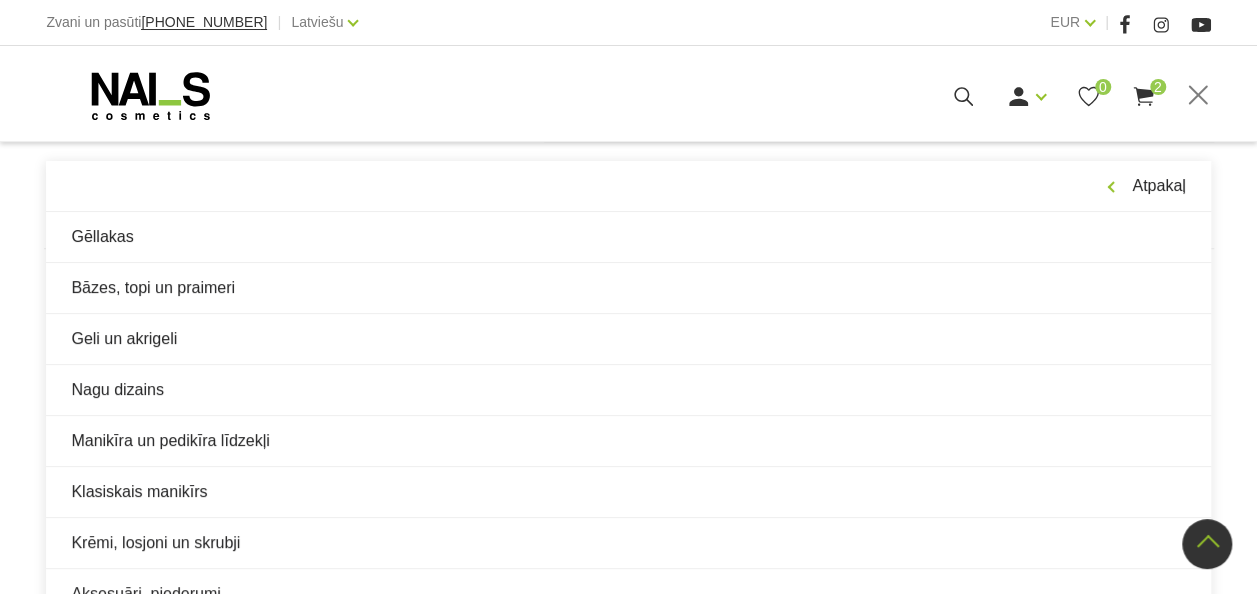 scroll, scrollTop: 656, scrollLeft: 0, axis: vertical 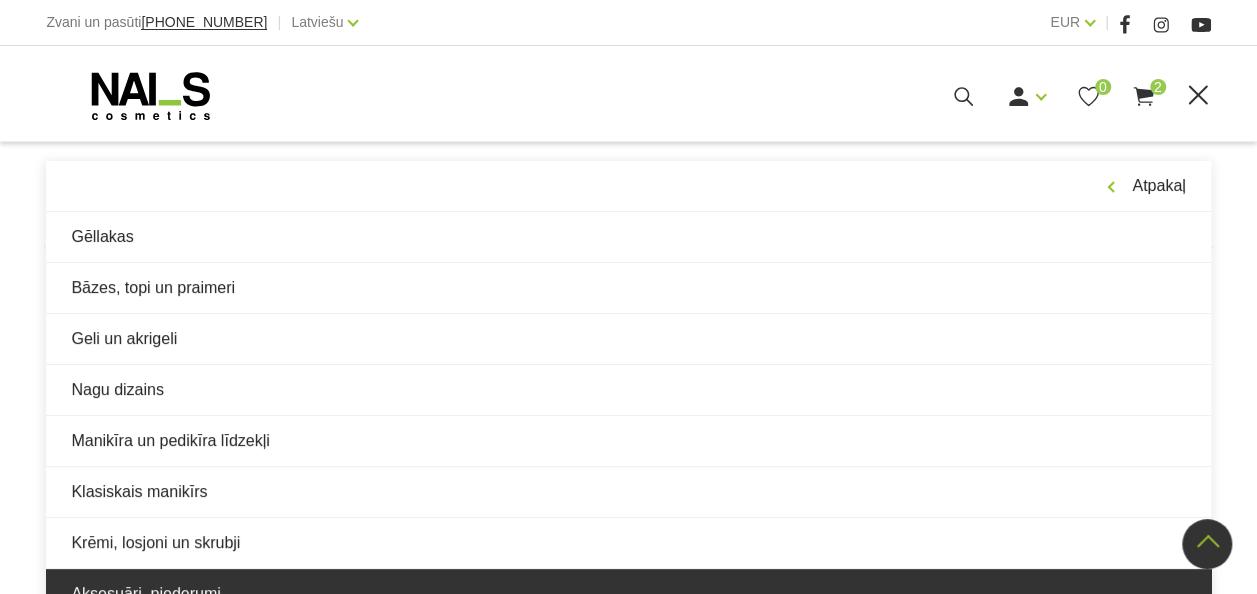 click on "Aksesuāri, piederumi" at bounding box center (628, 594) 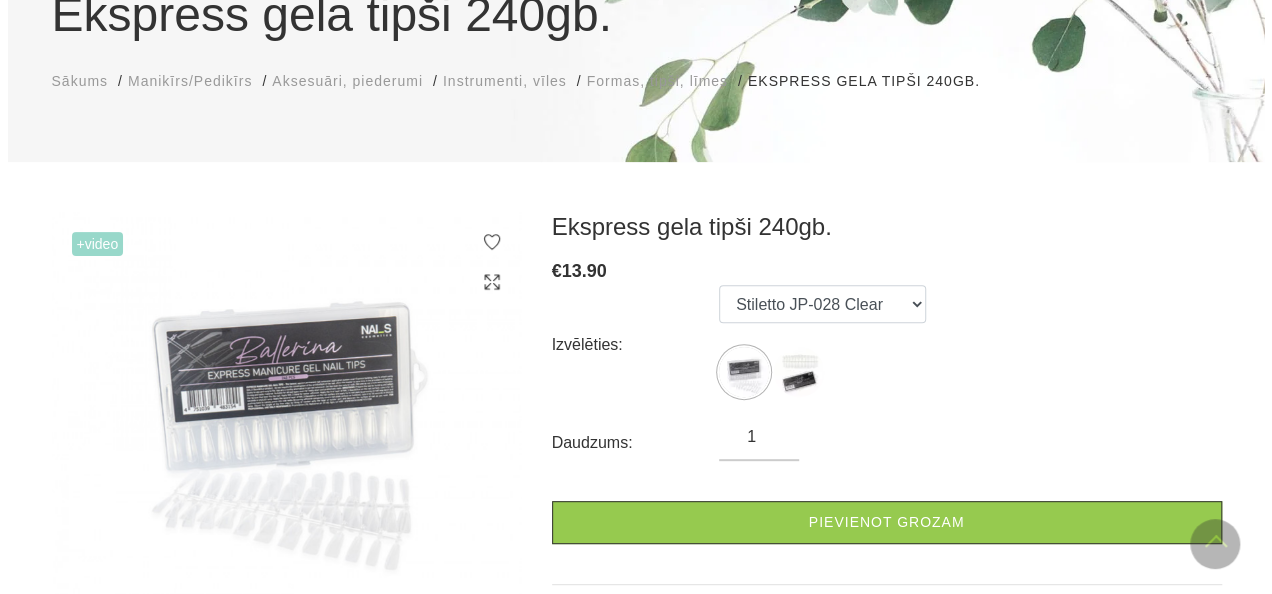 scroll, scrollTop: 0, scrollLeft: 0, axis: both 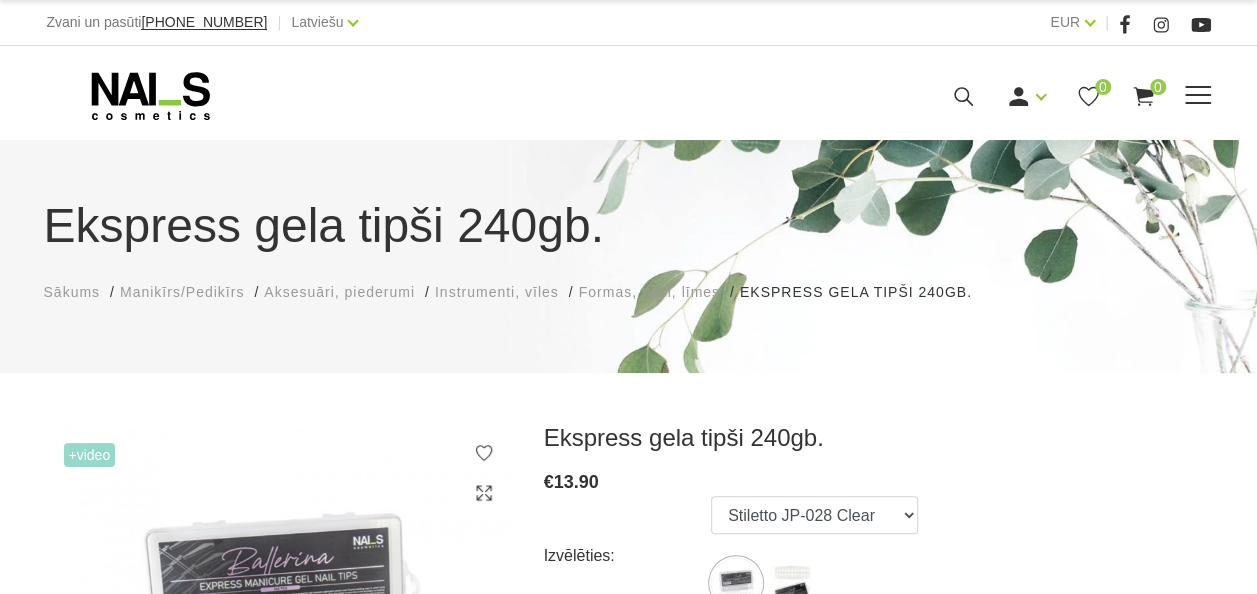 click 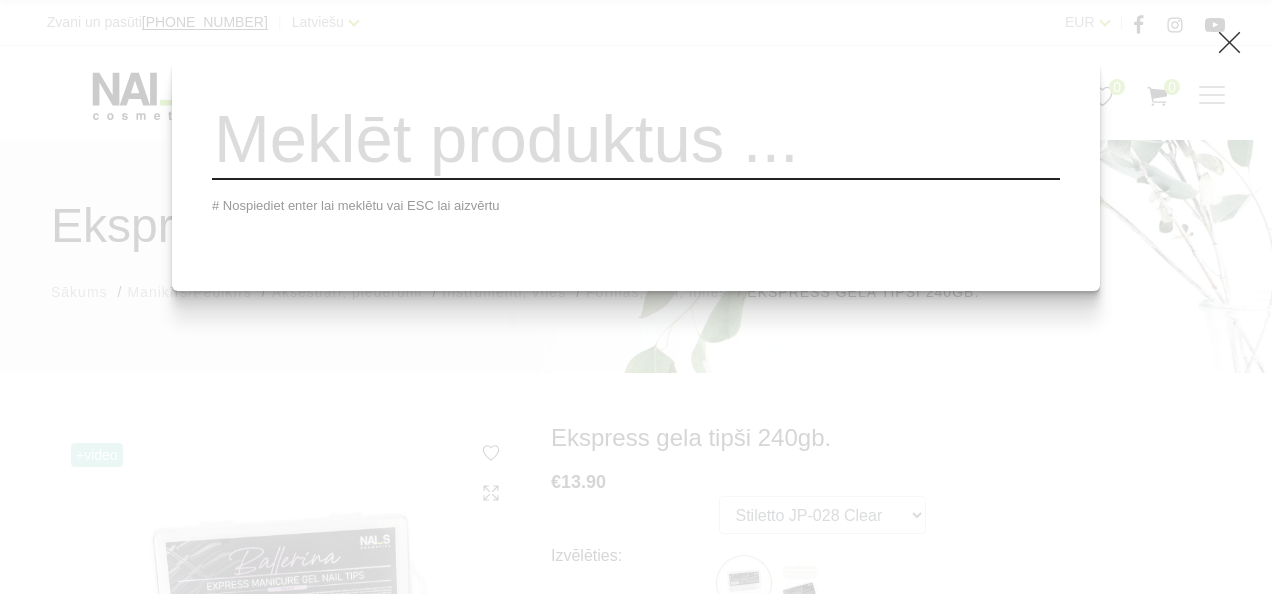 paste on "Quick Builder Clear Rubber base" 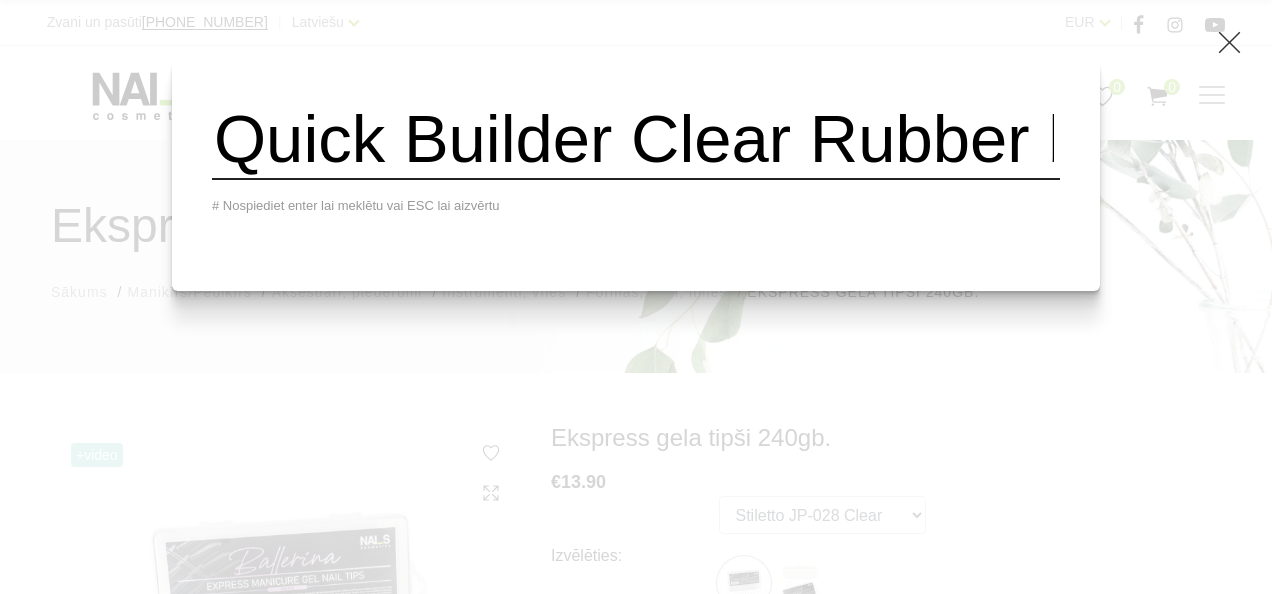 scroll, scrollTop: 0, scrollLeft: 198, axis: horizontal 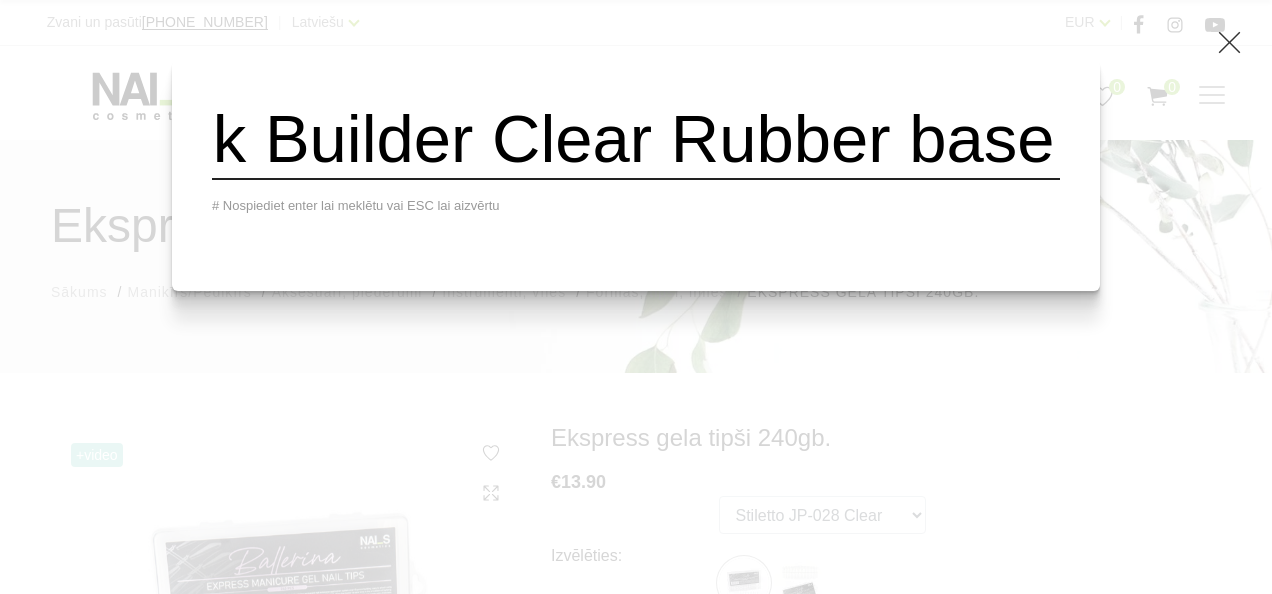 type on "Quick Builder Clear Rubber base" 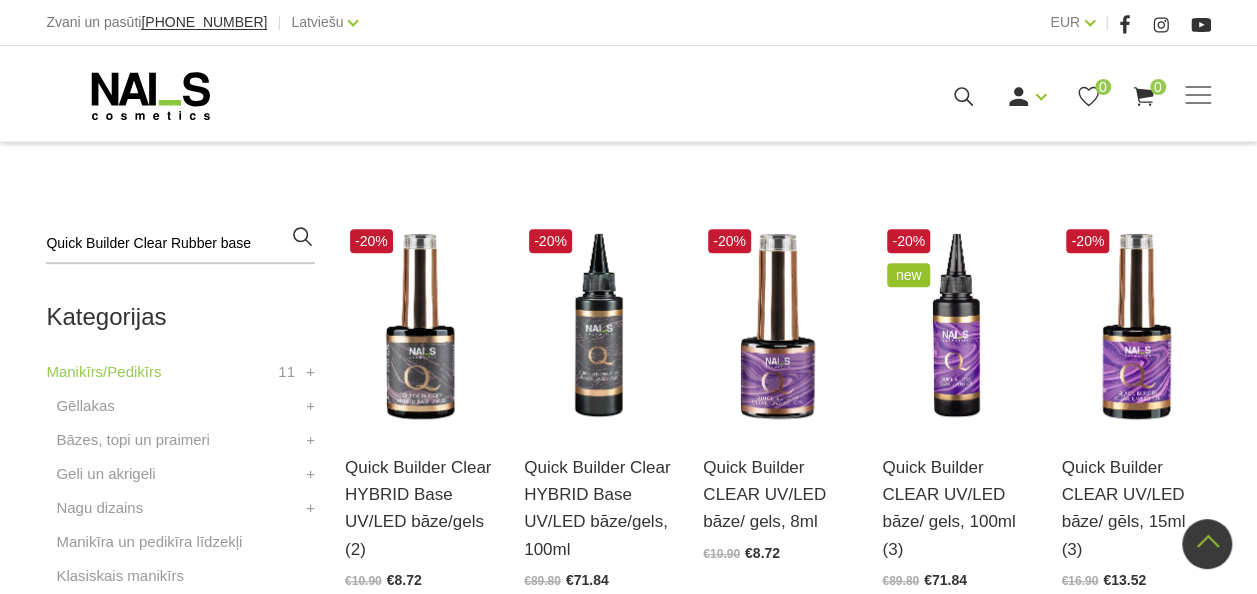 scroll, scrollTop: 533, scrollLeft: 0, axis: vertical 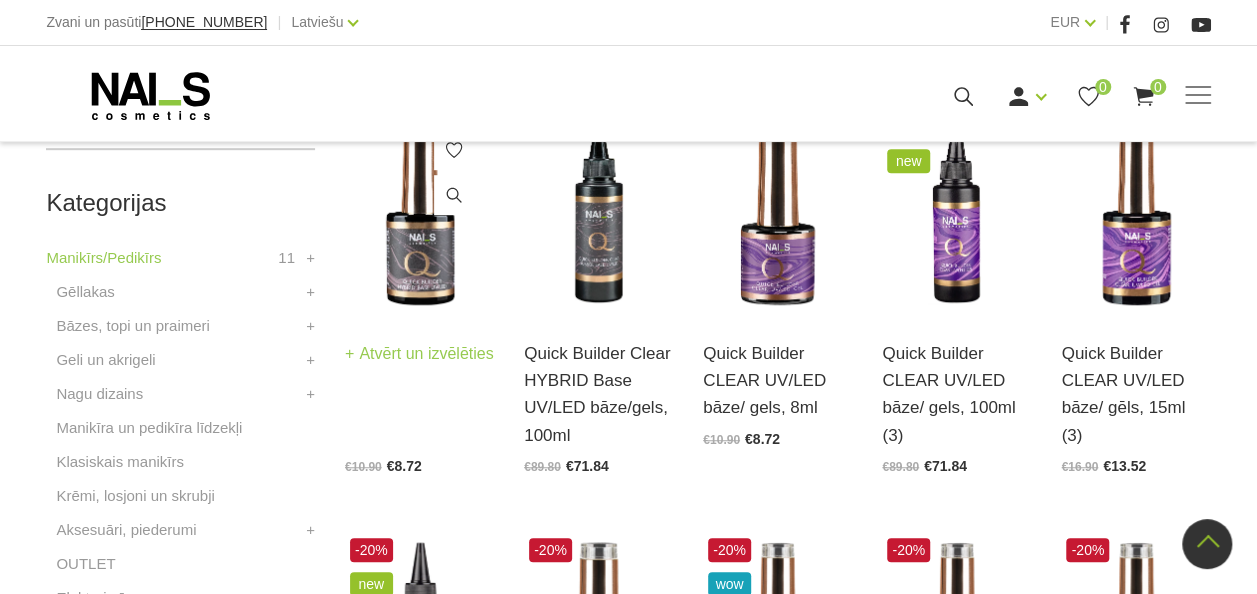 click at bounding box center (419, 212) 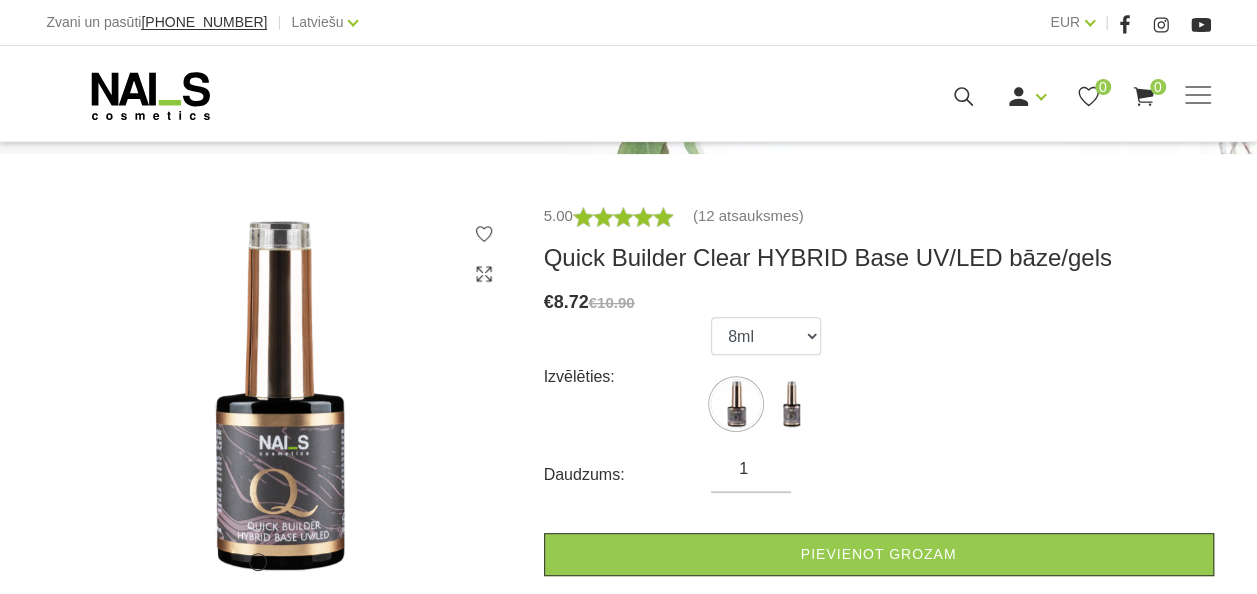 scroll, scrollTop: 307, scrollLeft: 0, axis: vertical 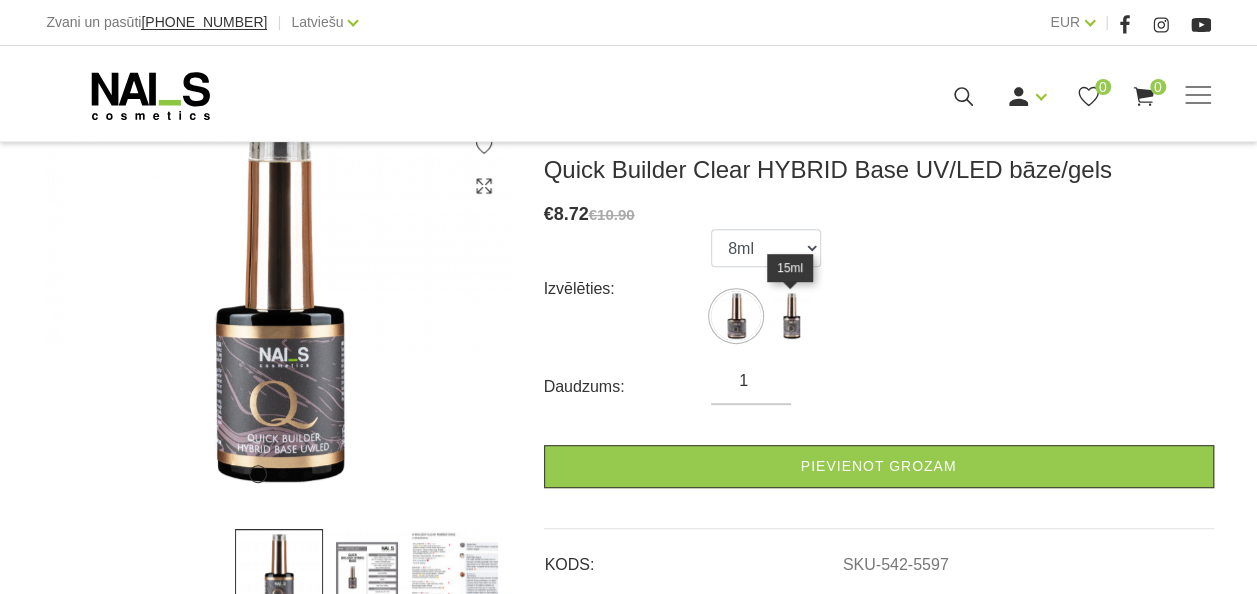 click at bounding box center (791, 316) 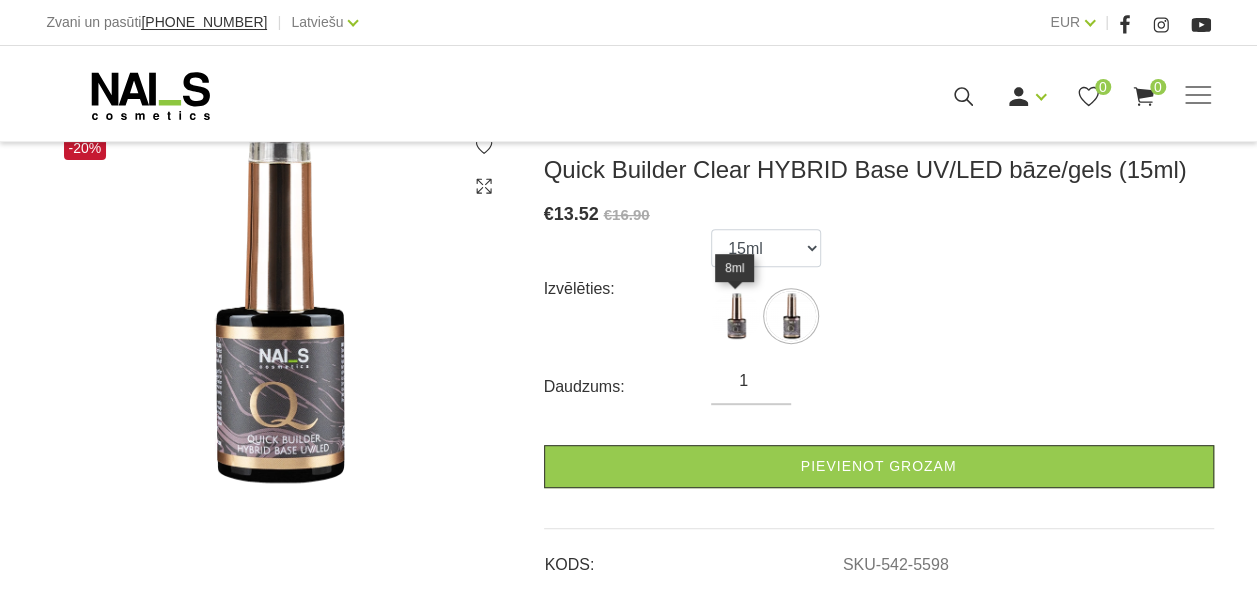 click at bounding box center (736, 316) 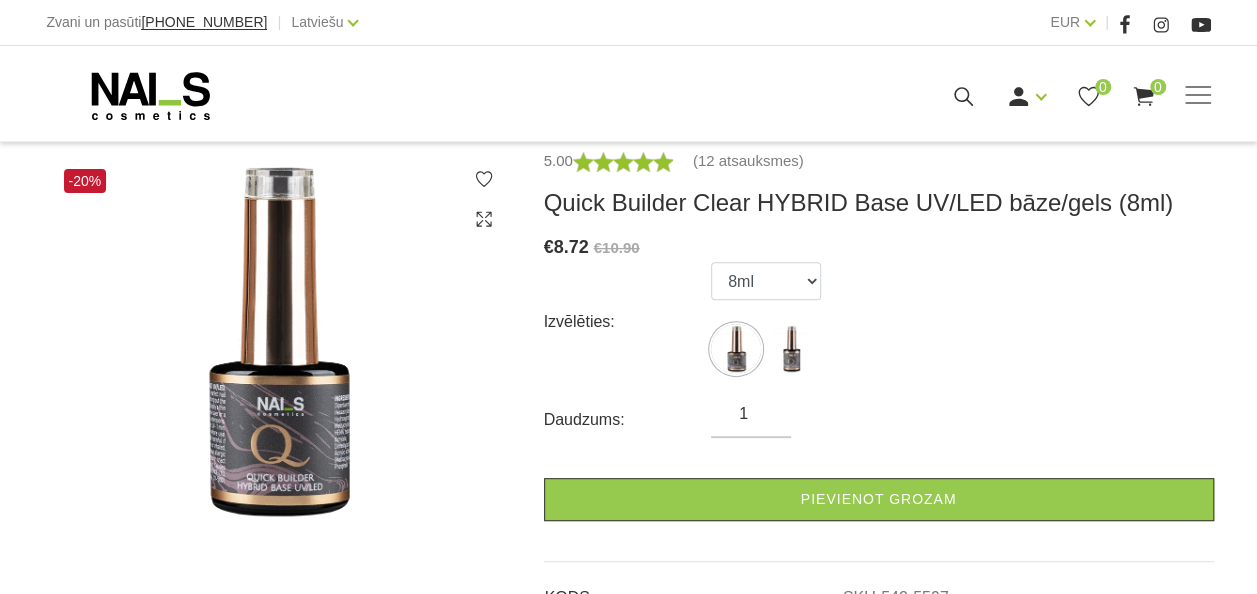 scroll, scrollTop: 285, scrollLeft: 0, axis: vertical 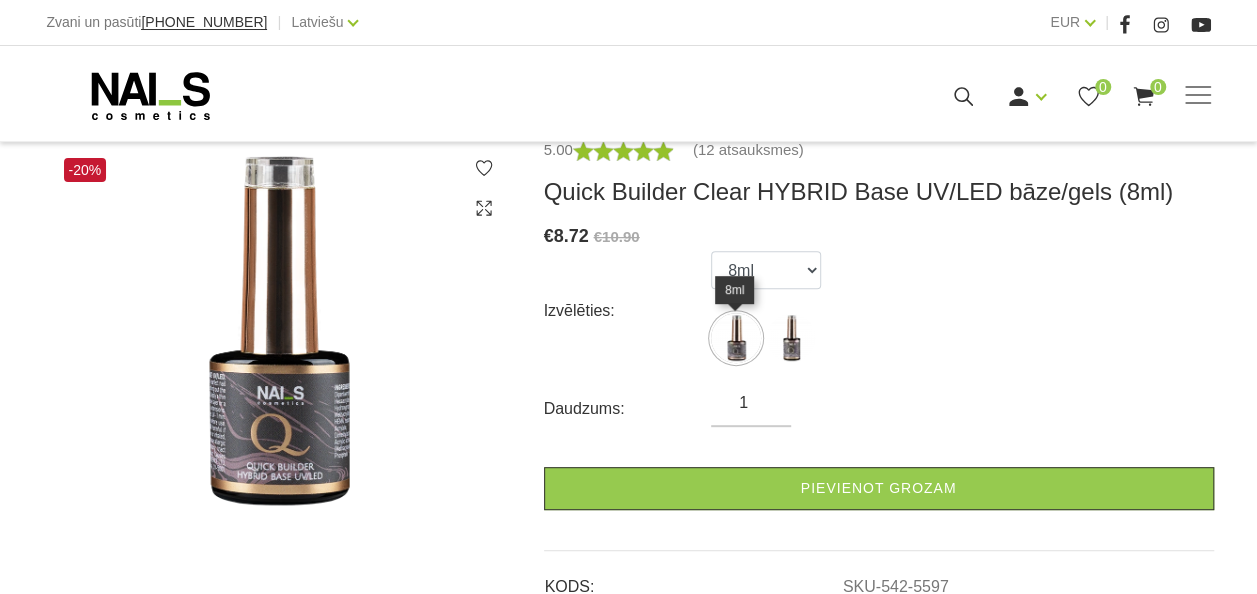 click at bounding box center [736, 338] 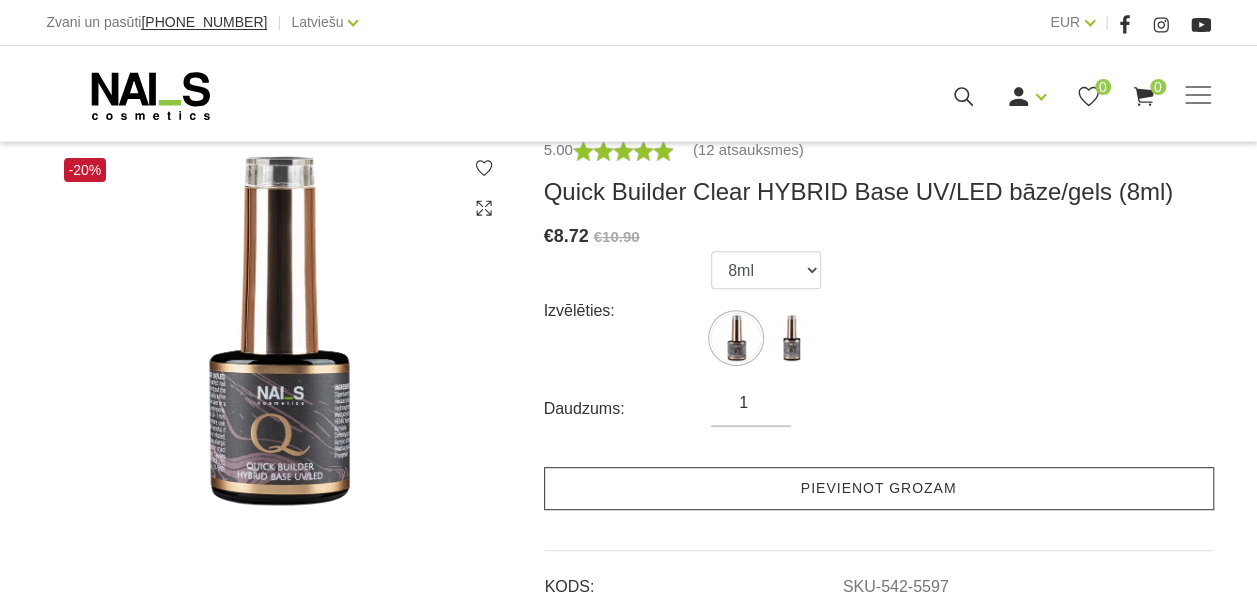 click on "Pievienot grozam" at bounding box center (879, 488) 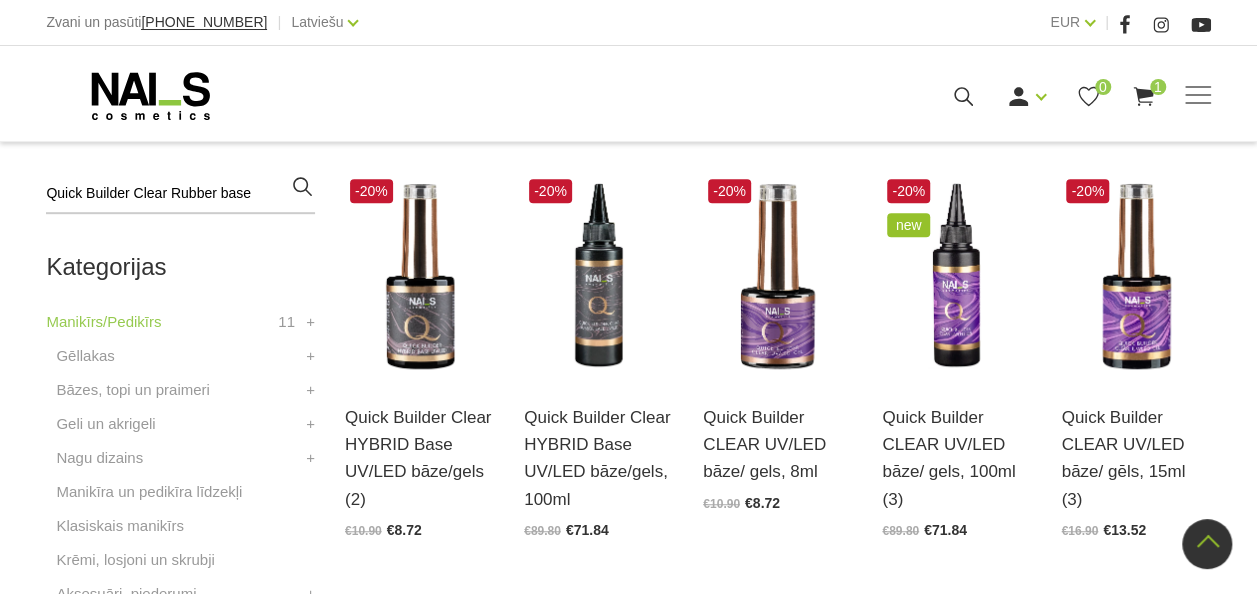 scroll, scrollTop: 523, scrollLeft: 0, axis: vertical 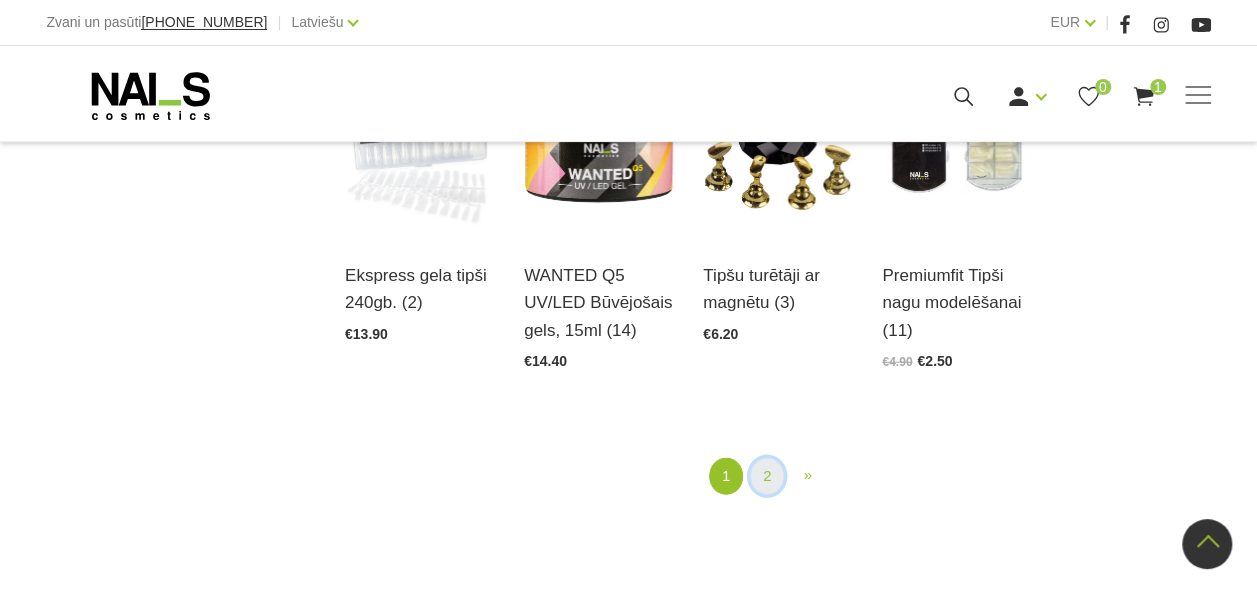 click on "2" at bounding box center (767, 476) 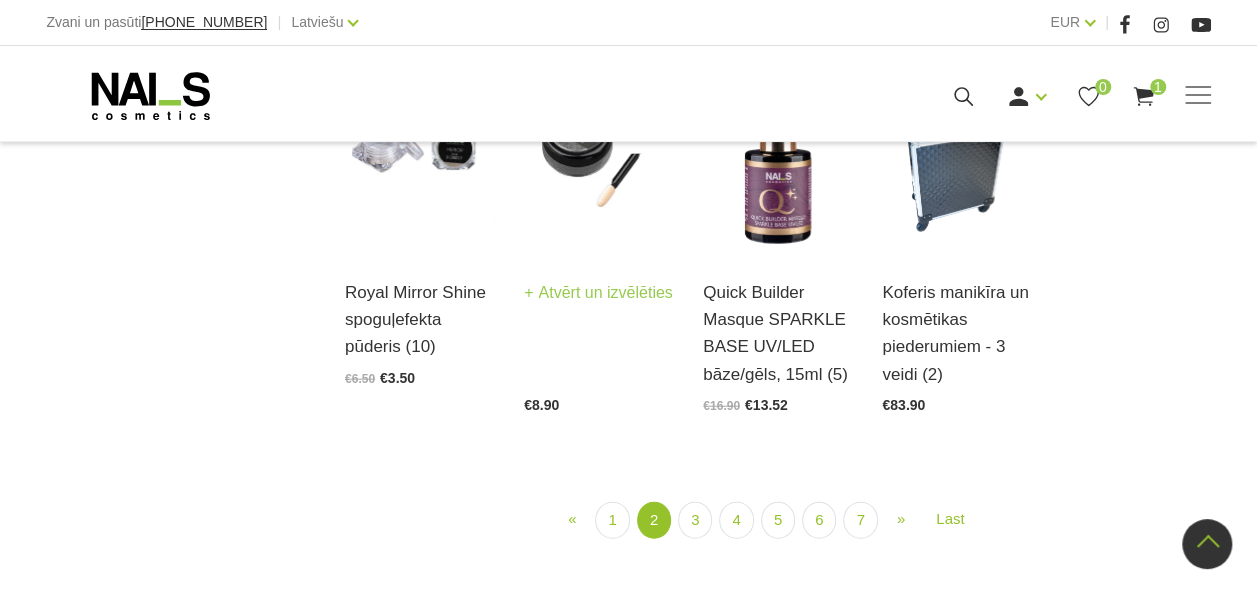 scroll, scrollTop: 2264, scrollLeft: 0, axis: vertical 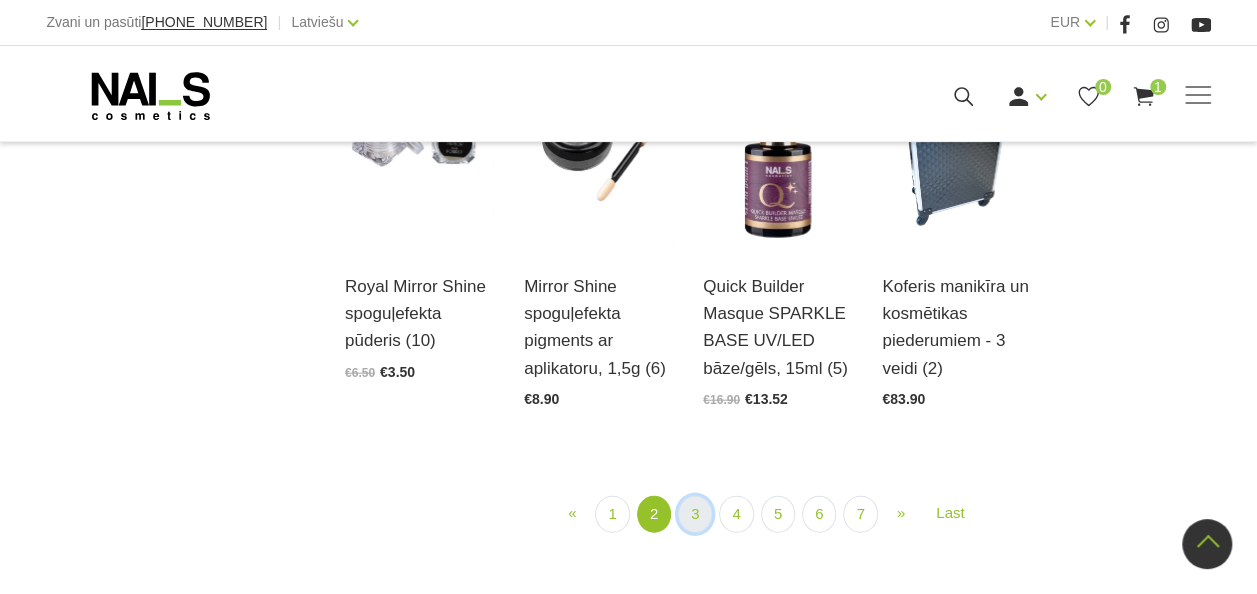 click on "3" at bounding box center [695, 514] 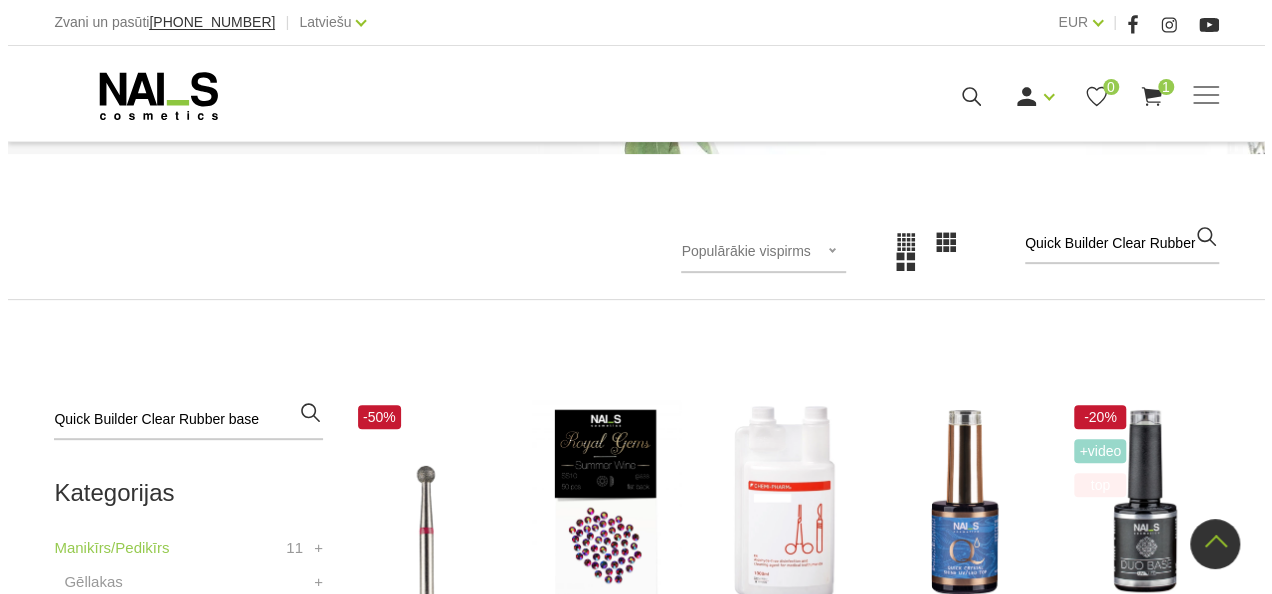 scroll, scrollTop: 0, scrollLeft: 0, axis: both 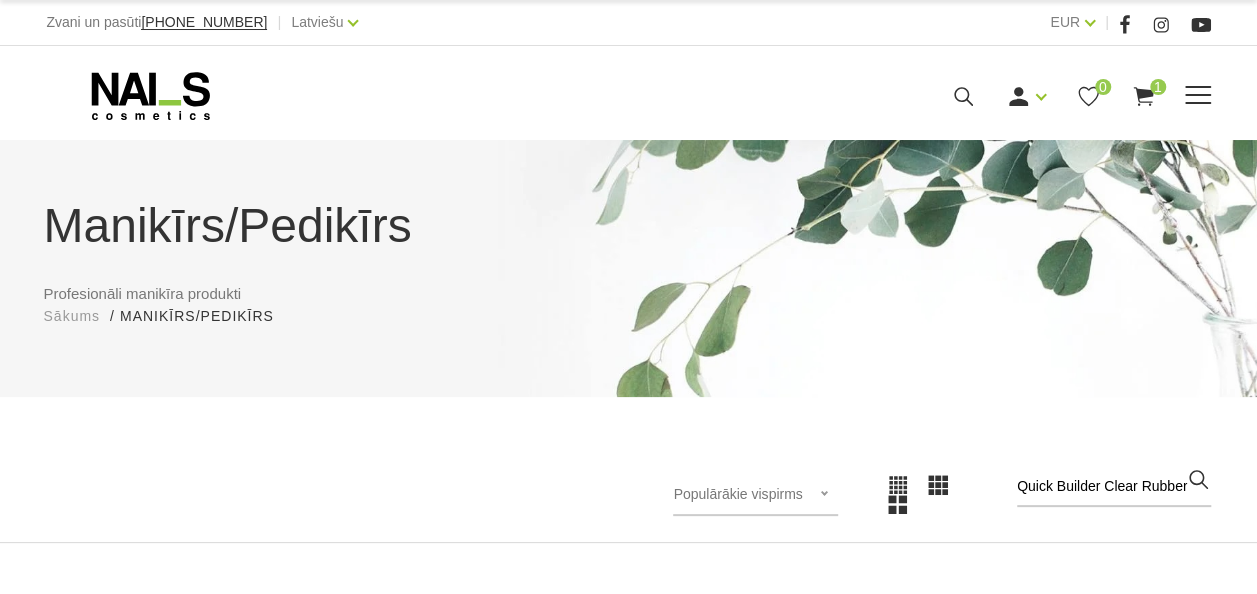 click 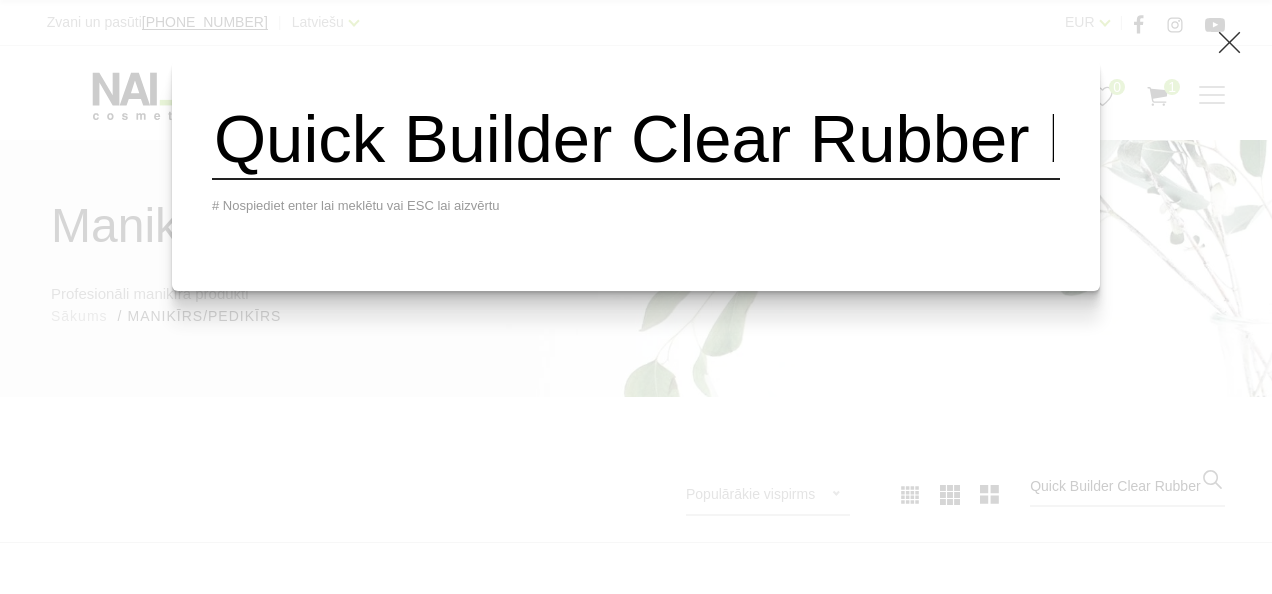 scroll, scrollTop: 0, scrollLeft: 198, axis: horizontal 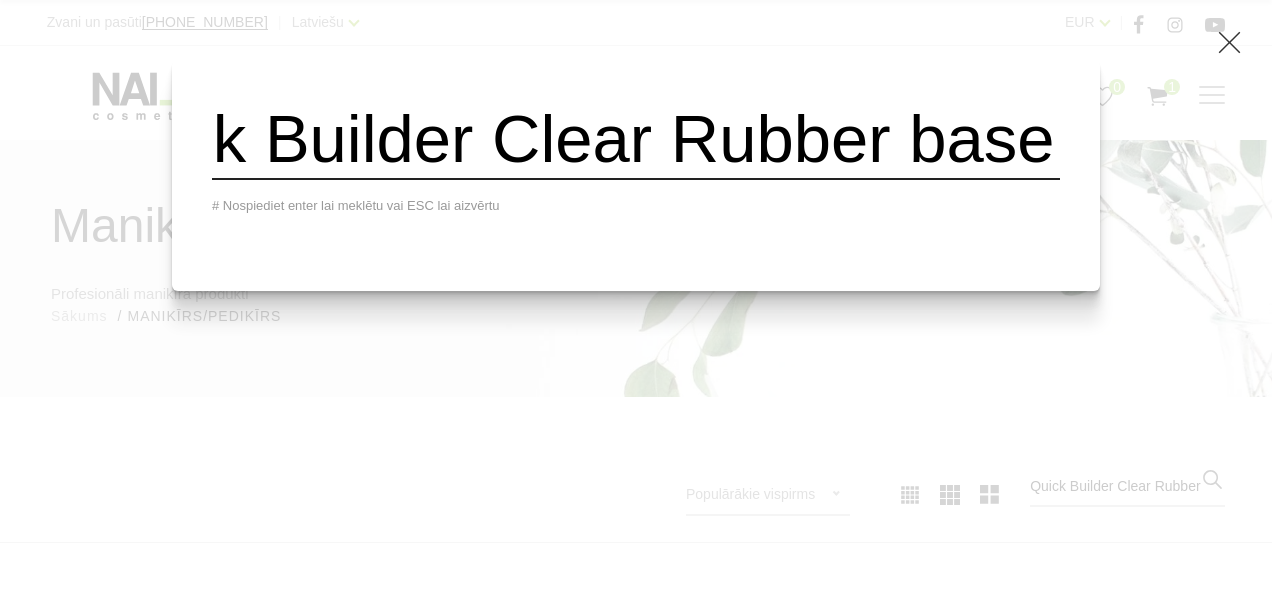 drag, startPoint x: 266, startPoint y: 144, endPoint x: 999, endPoint y: 143, distance: 733.0007 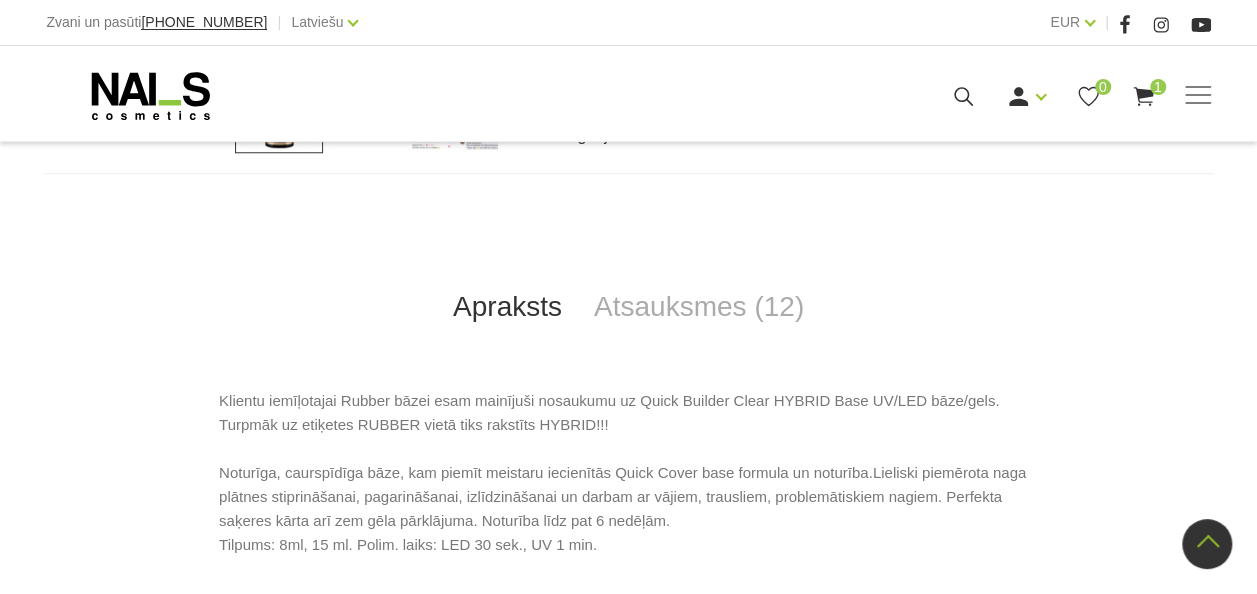 scroll, scrollTop: 763, scrollLeft: 0, axis: vertical 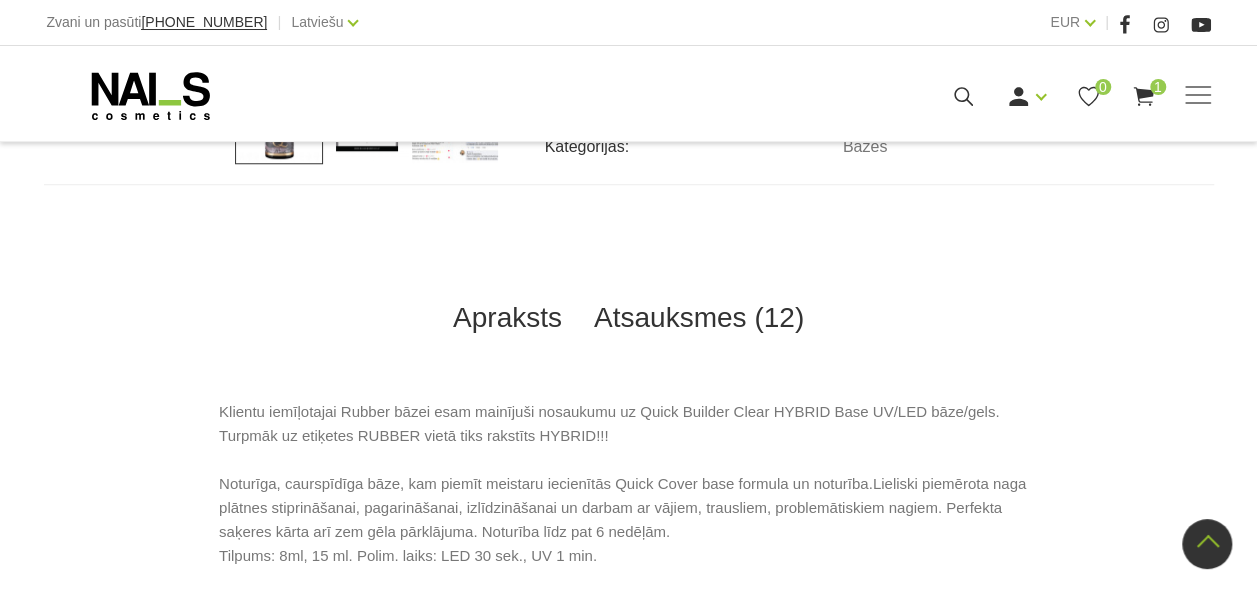 click on "Atsauksmes (12)" at bounding box center (699, 318) 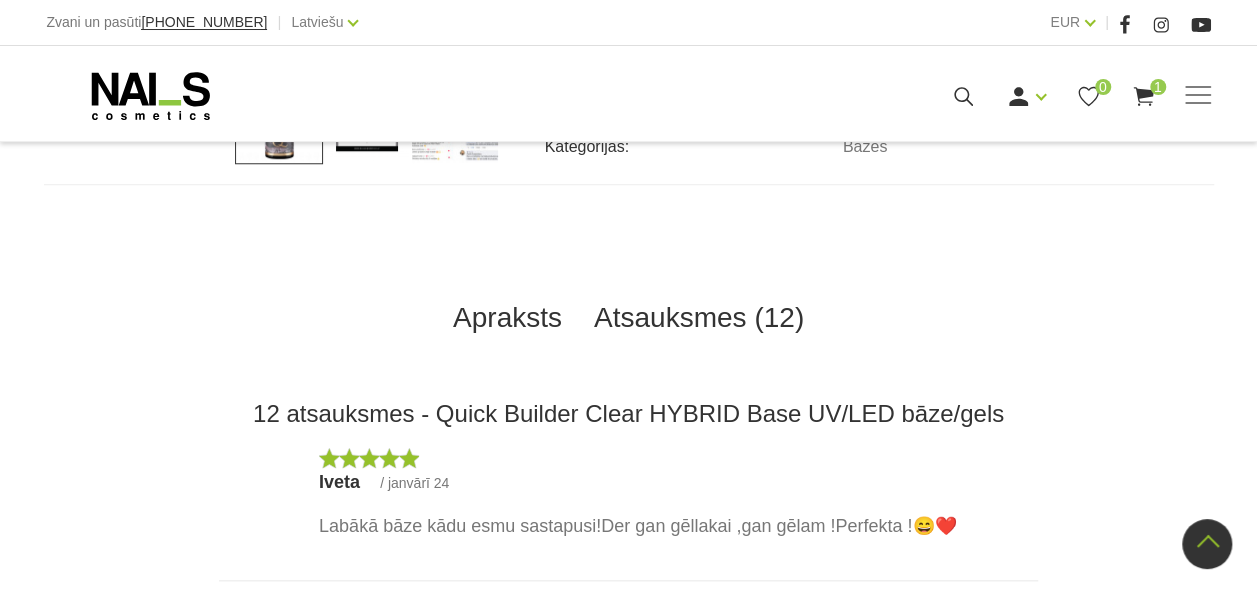 click on "Apraksts" at bounding box center [507, 318] 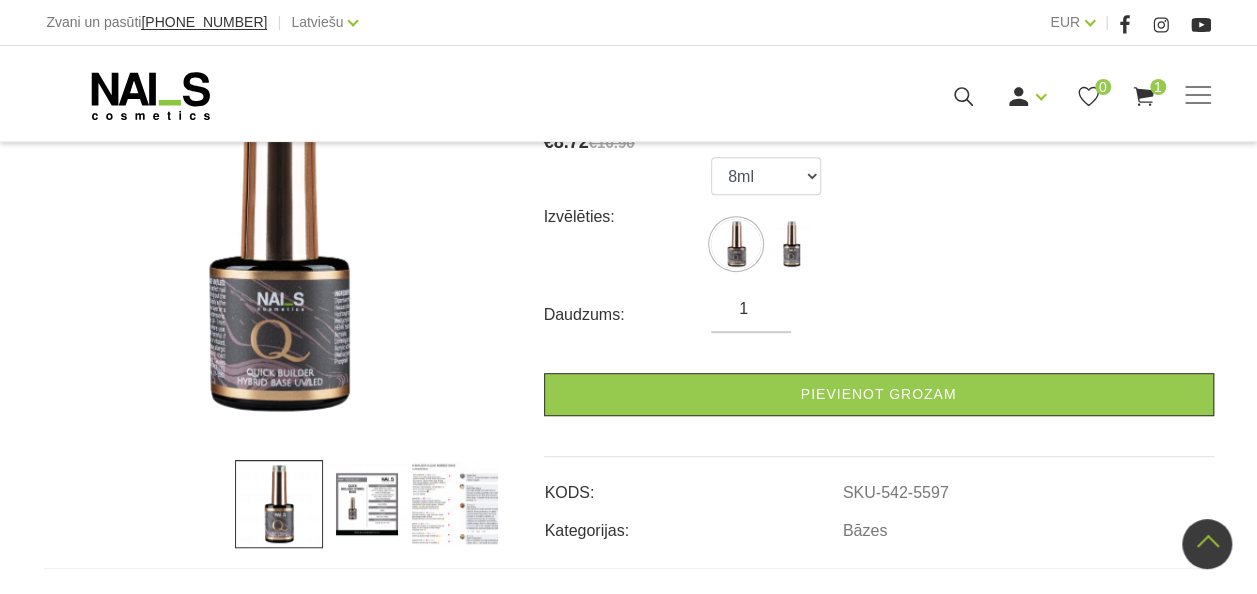 scroll, scrollTop: 378, scrollLeft: 0, axis: vertical 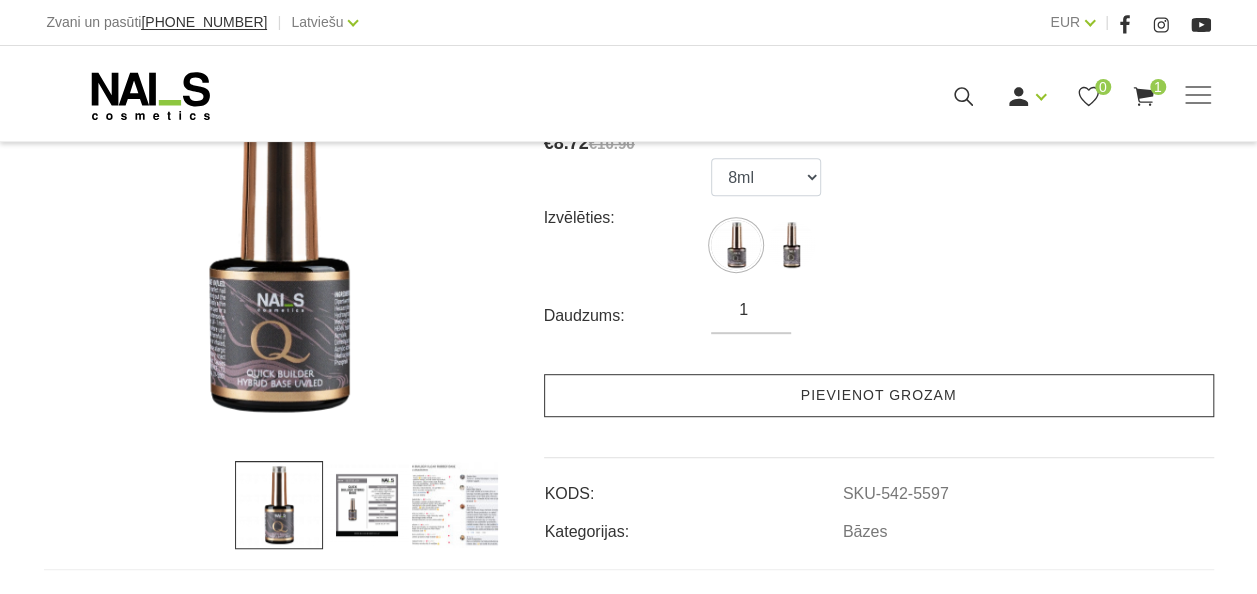 click on "Pievienot grozam" at bounding box center (879, 395) 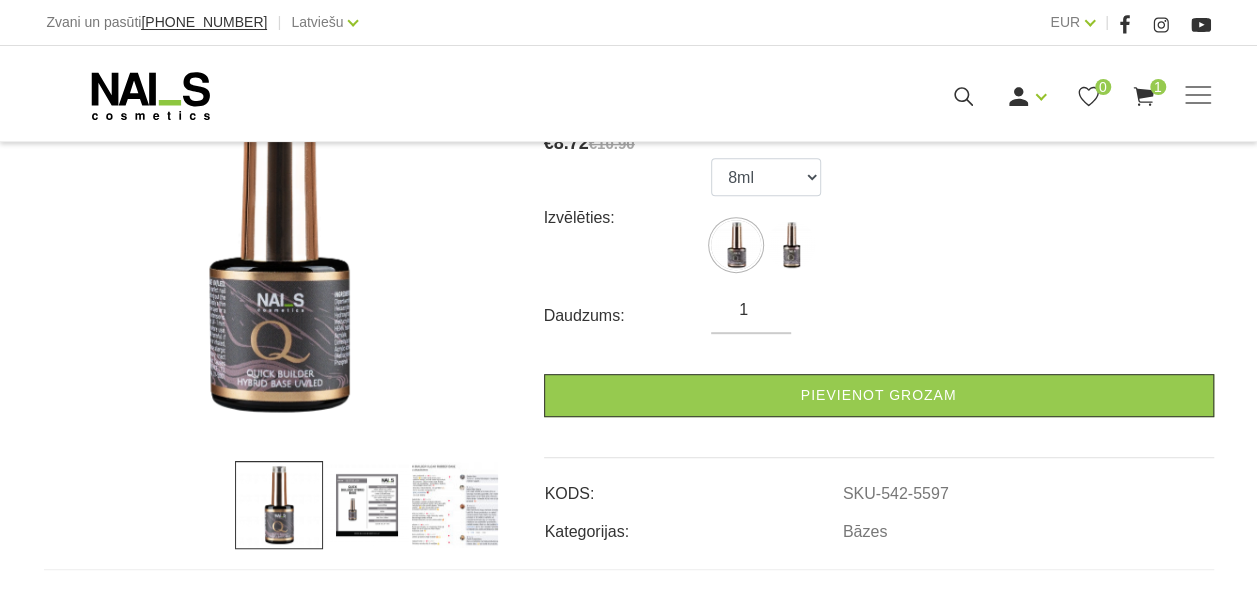 scroll, scrollTop: 258, scrollLeft: 0, axis: vertical 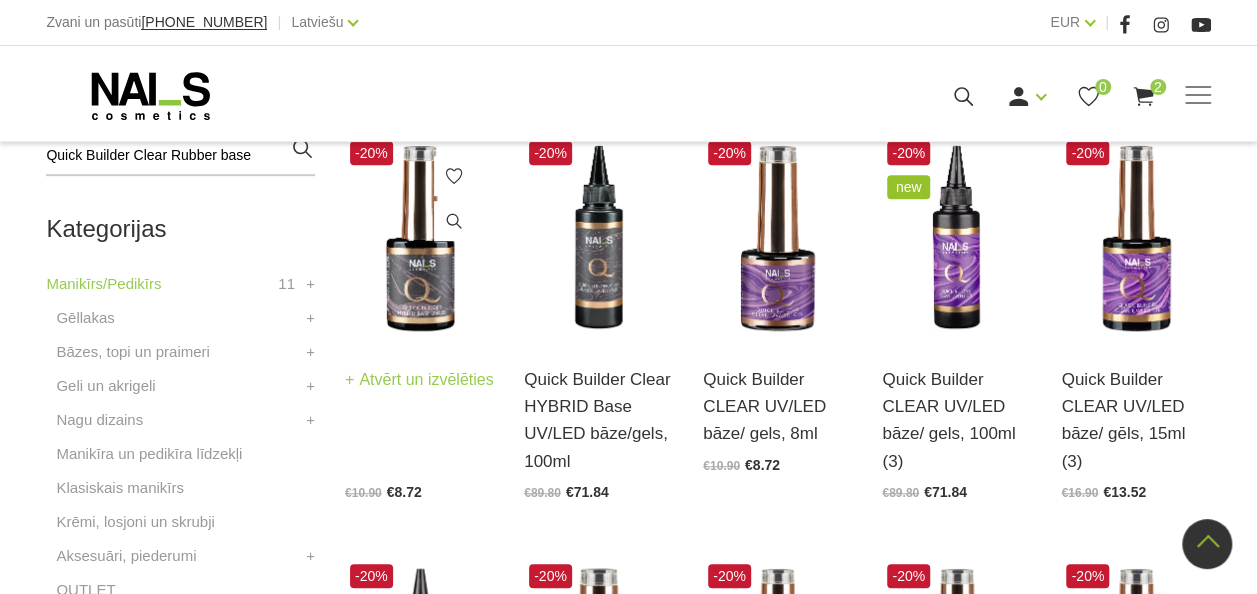 click at bounding box center (419, 238) 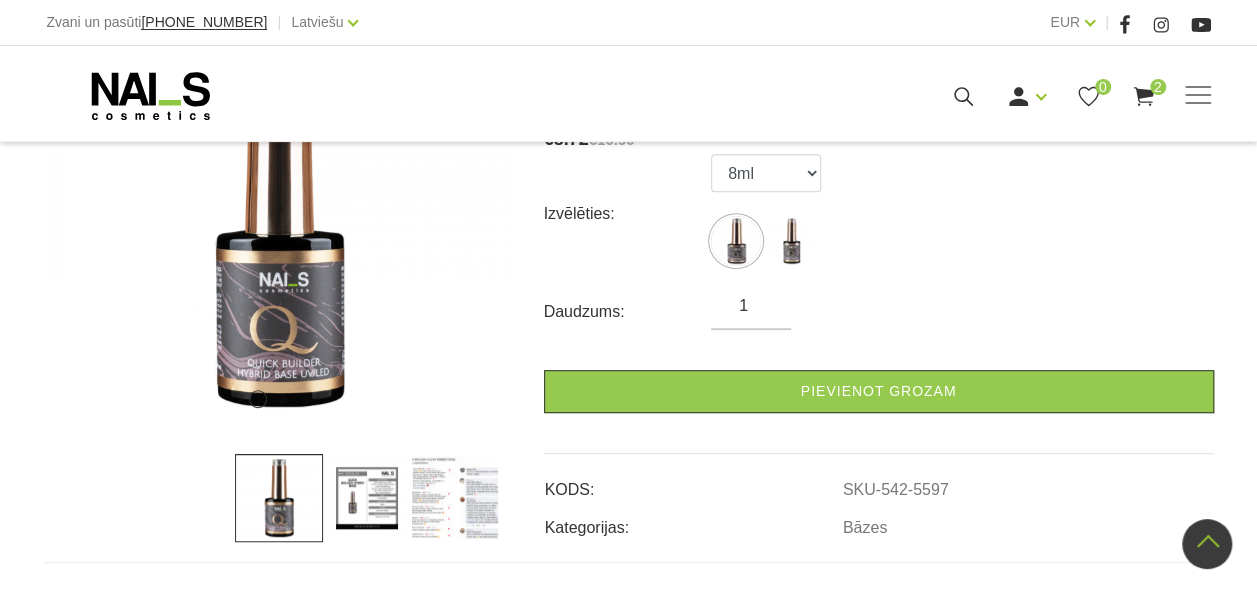 scroll, scrollTop: 376, scrollLeft: 0, axis: vertical 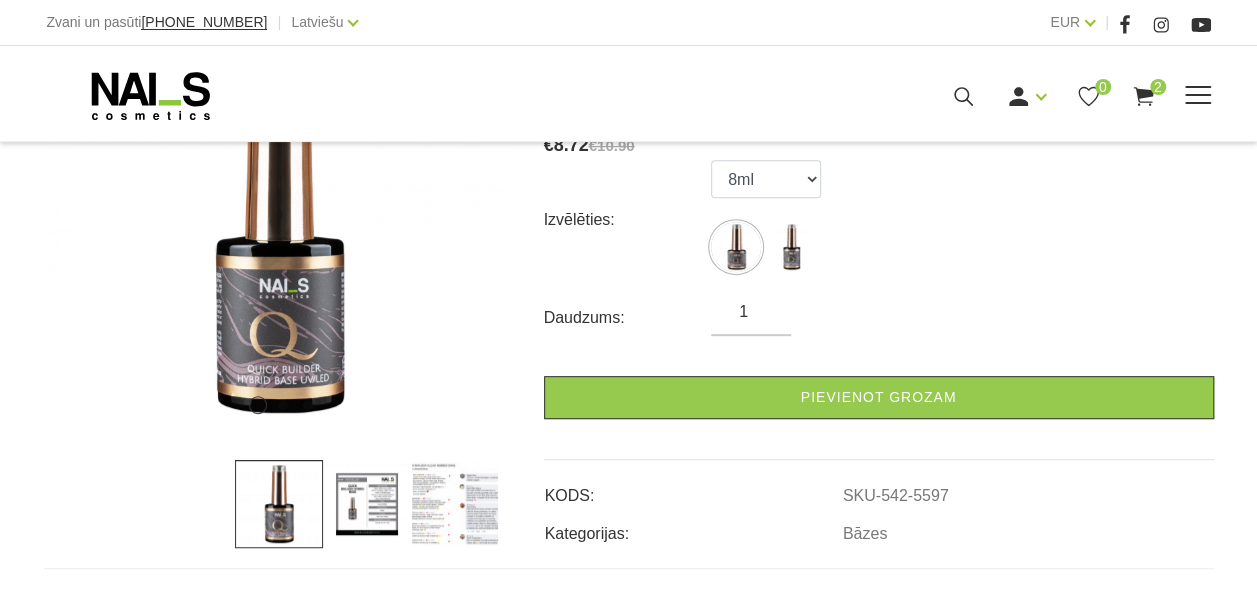 click on "2" at bounding box center (1158, 87) 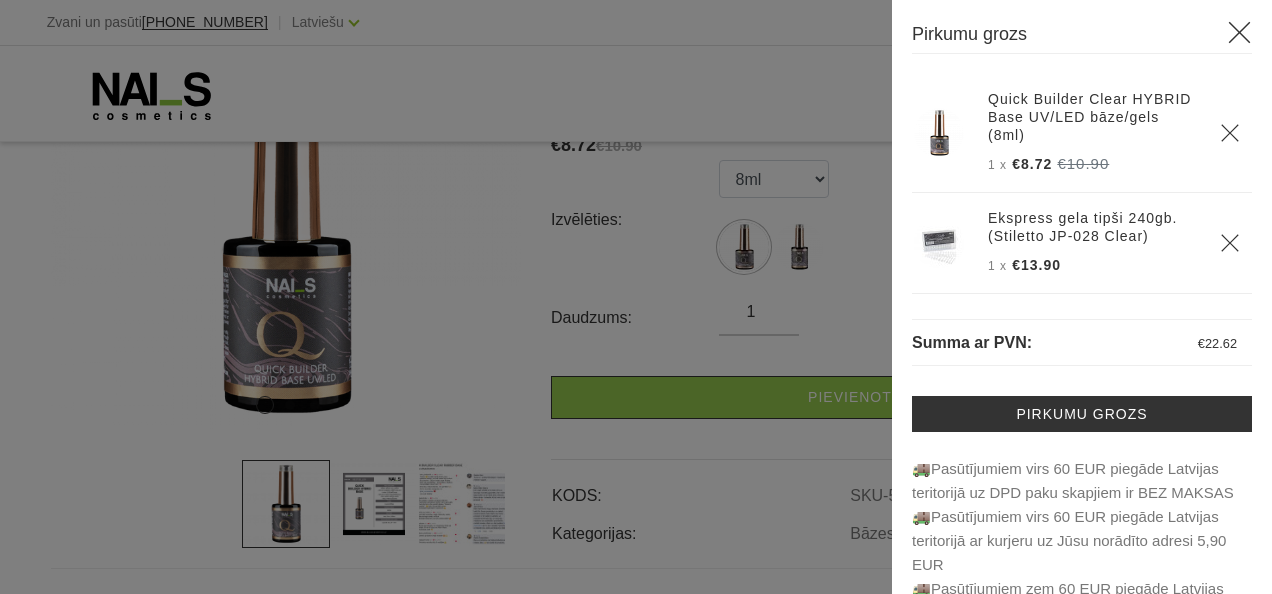 click 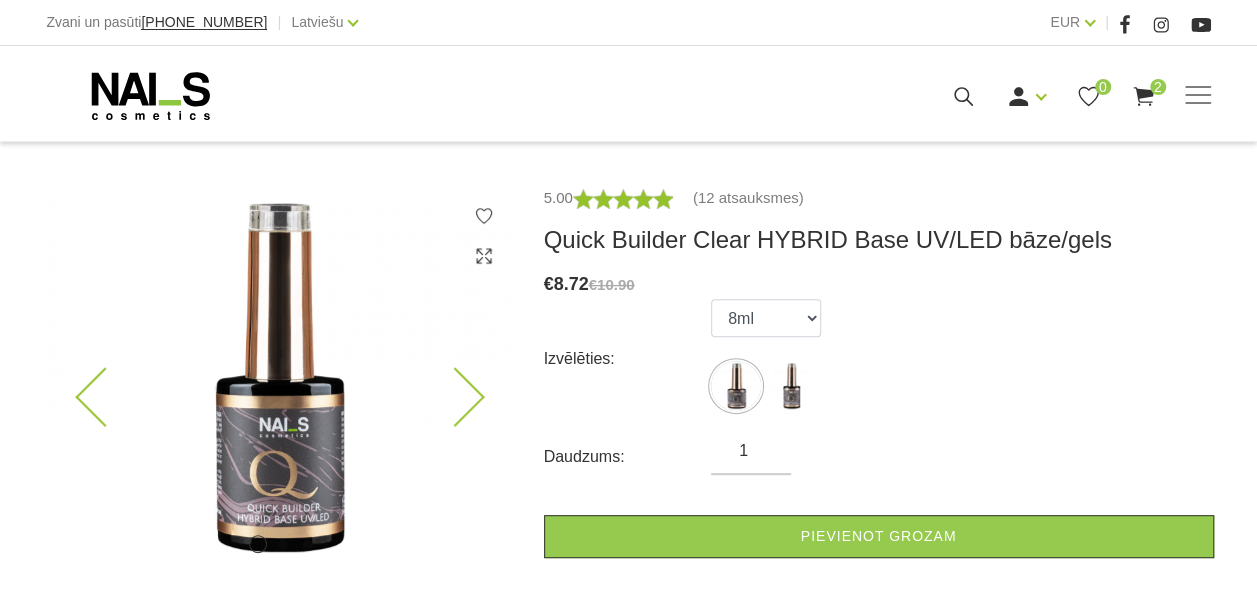 scroll, scrollTop: 236, scrollLeft: 0, axis: vertical 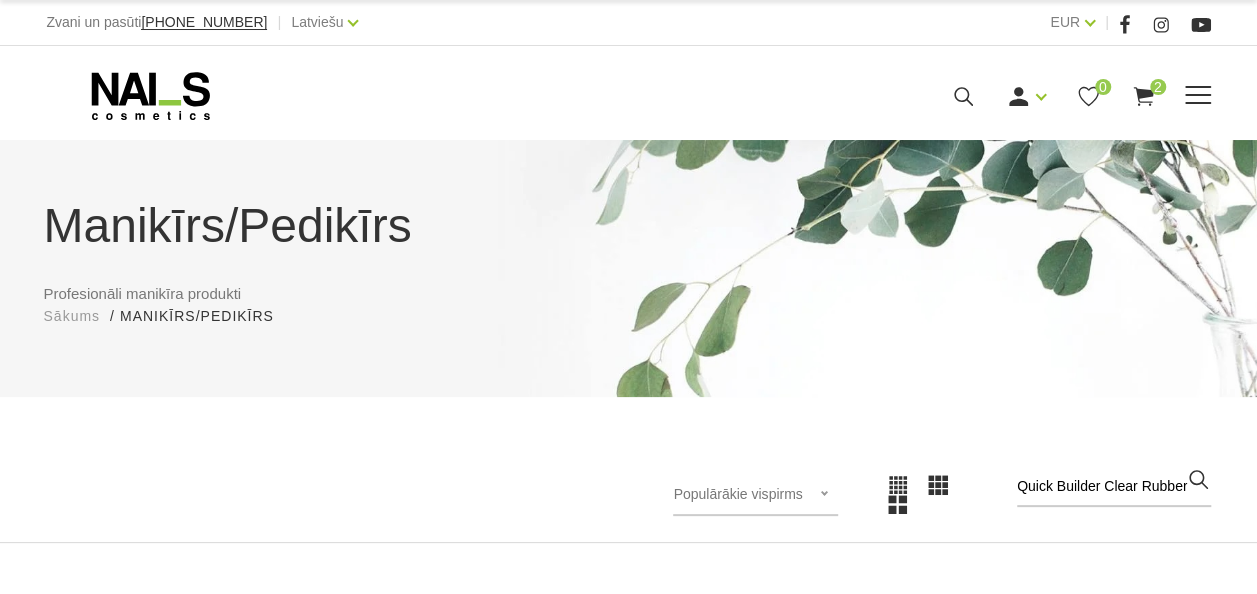click on "Ienākt Reģistrēties
0
2" at bounding box center [833, 96] 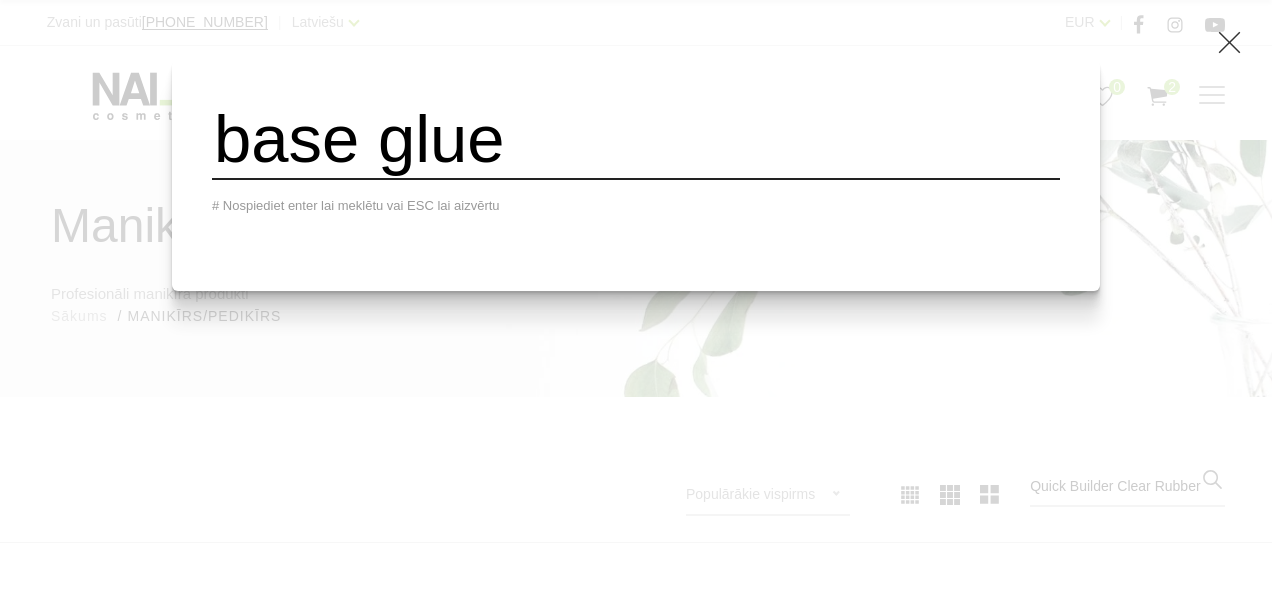 type on "base glue" 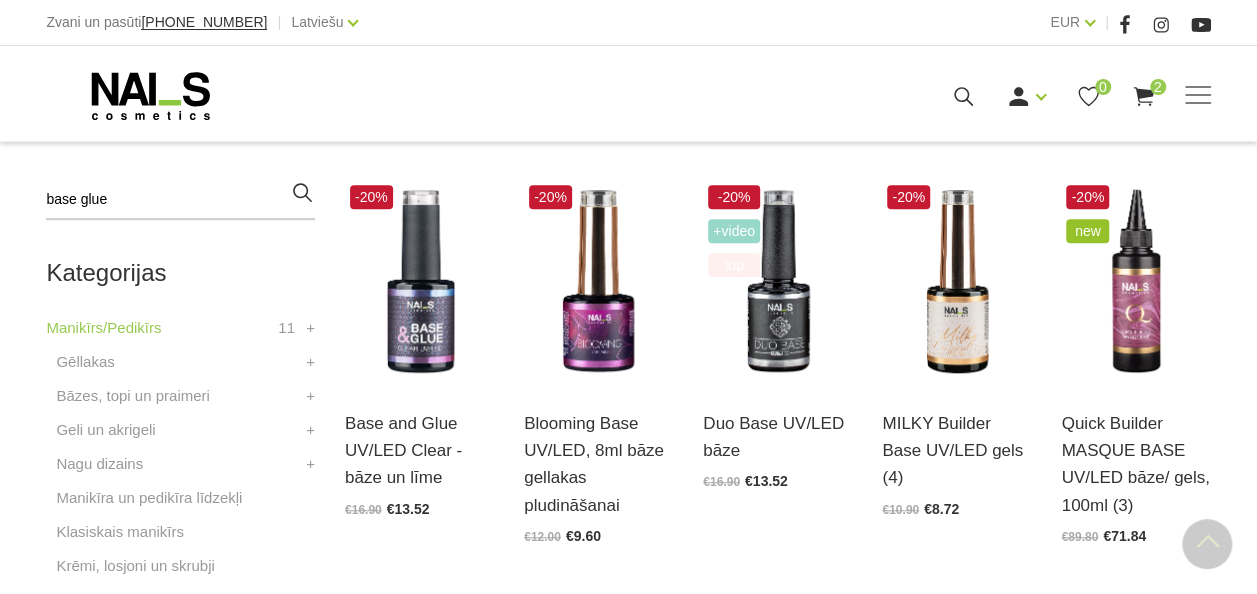 scroll, scrollTop: 462, scrollLeft: 0, axis: vertical 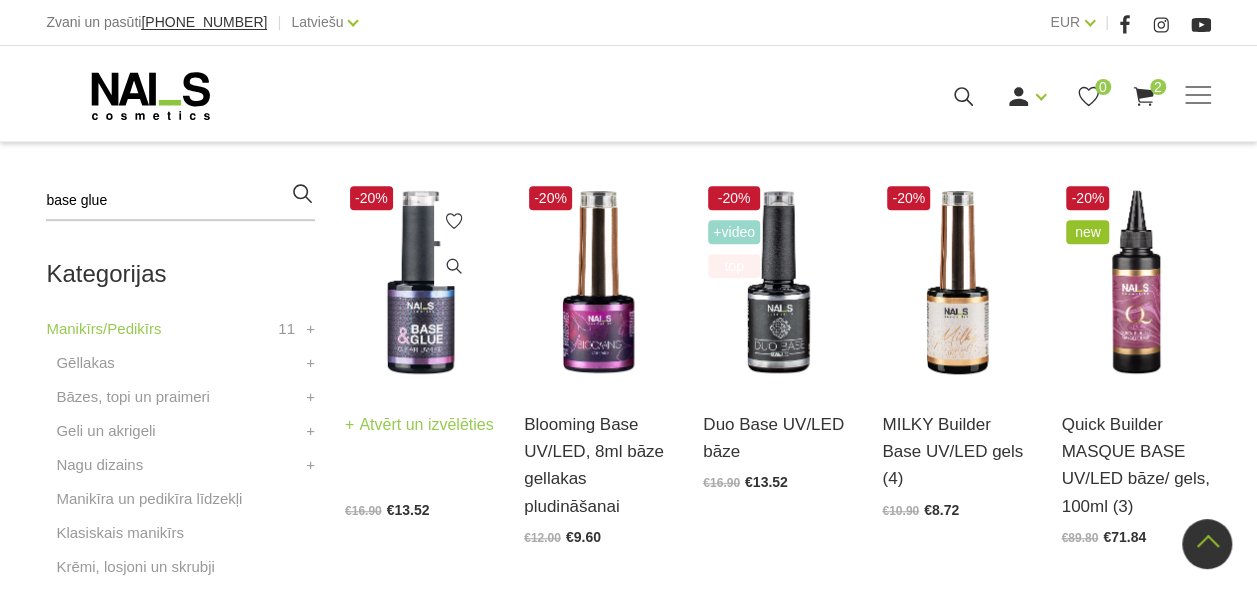 click at bounding box center (419, 283) 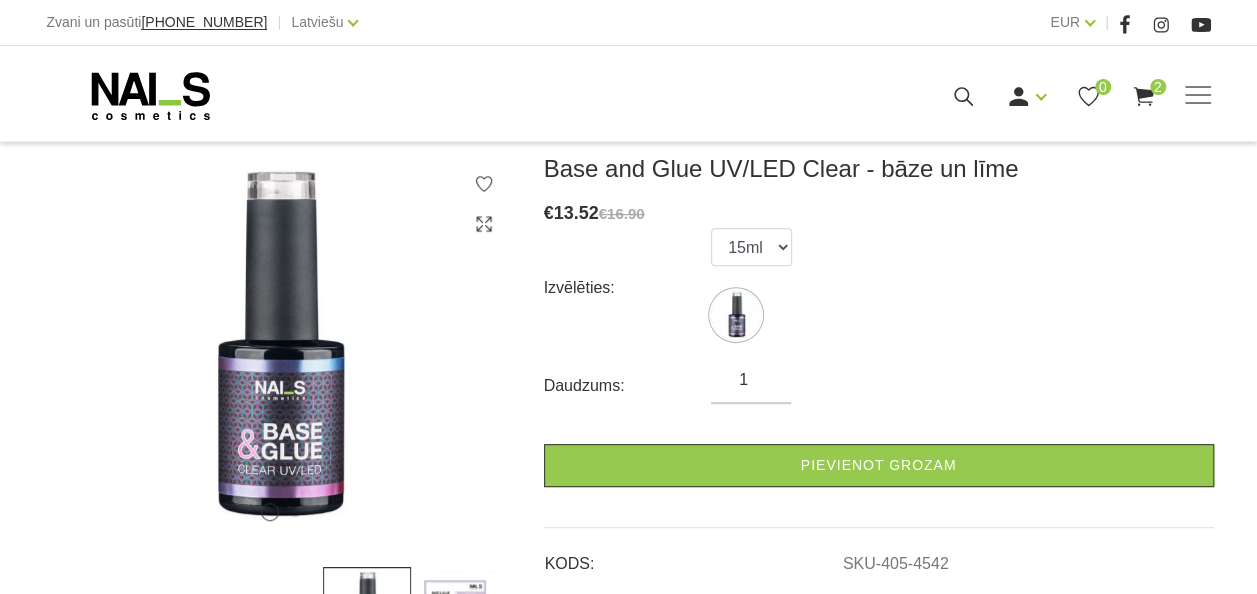 scroll, scrollTop: 268, scrollLeft: 0, axis: vertical 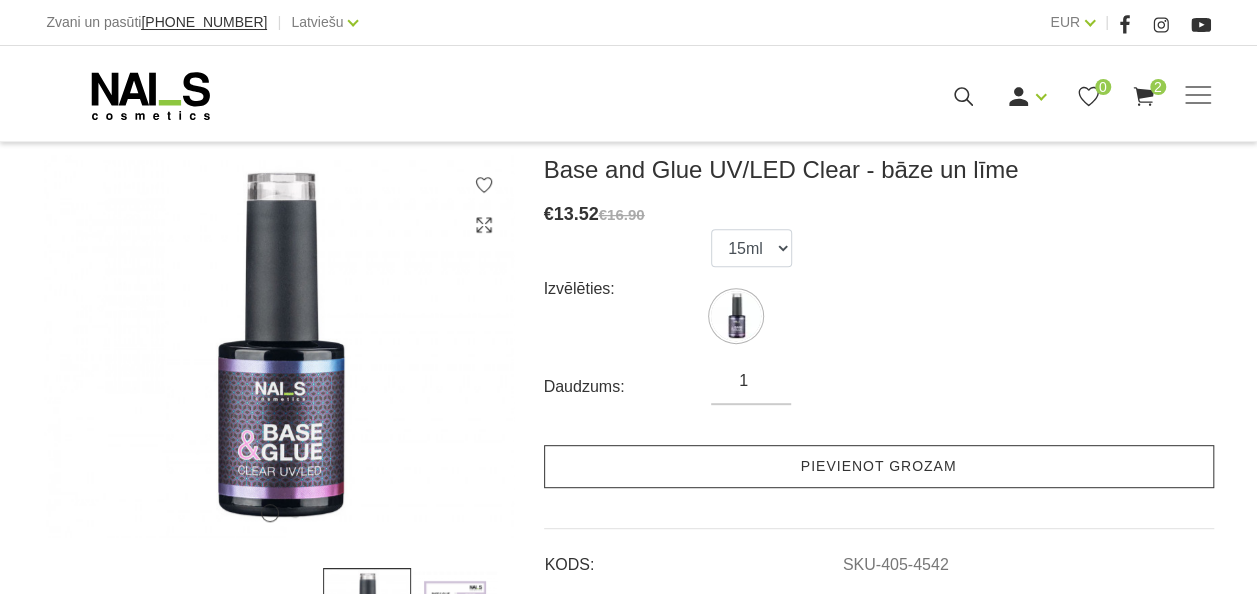 click on "Pievienot grozam" at bounding box center (879, 466) 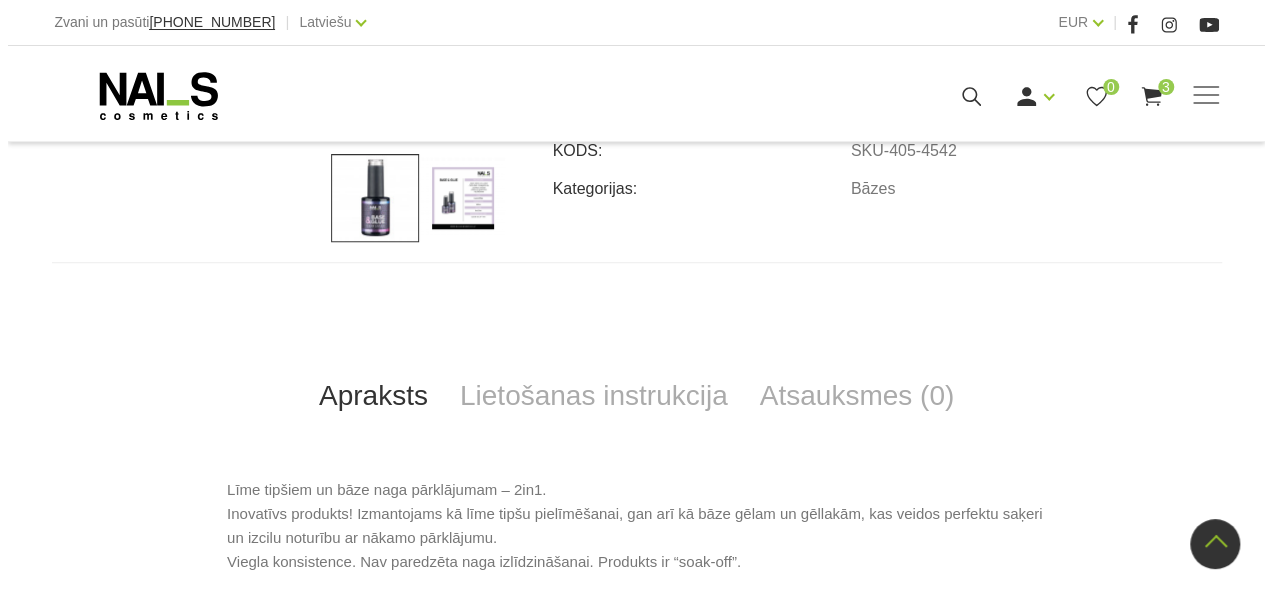 scroll, scrollTop: 0, scrollLeft: 0, axis: both 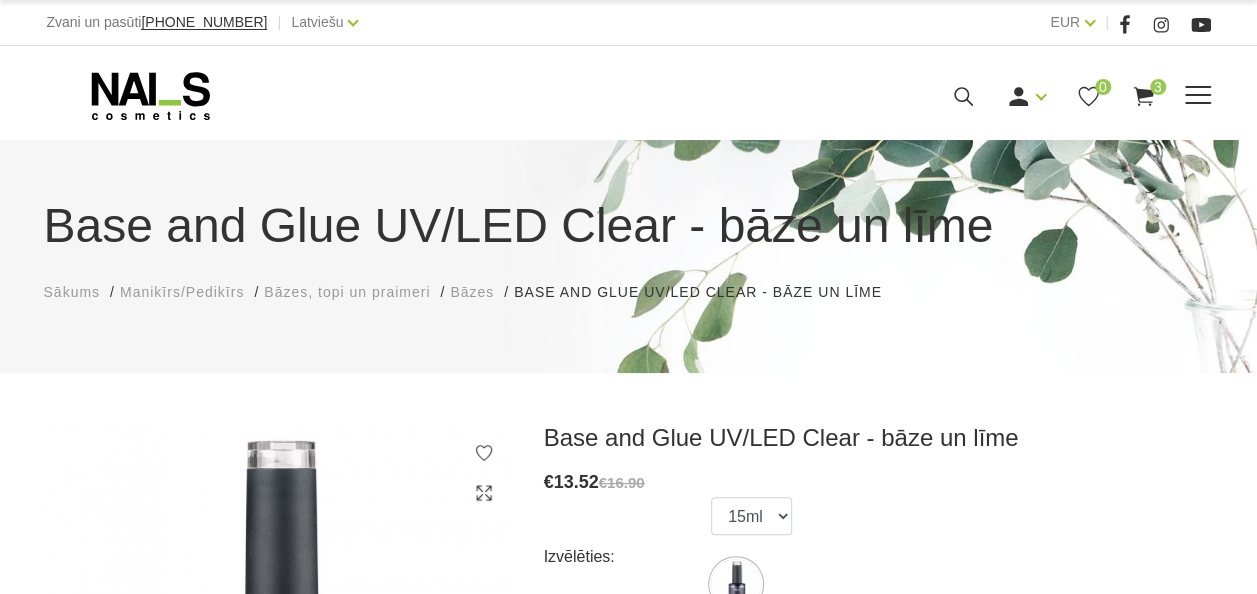 click 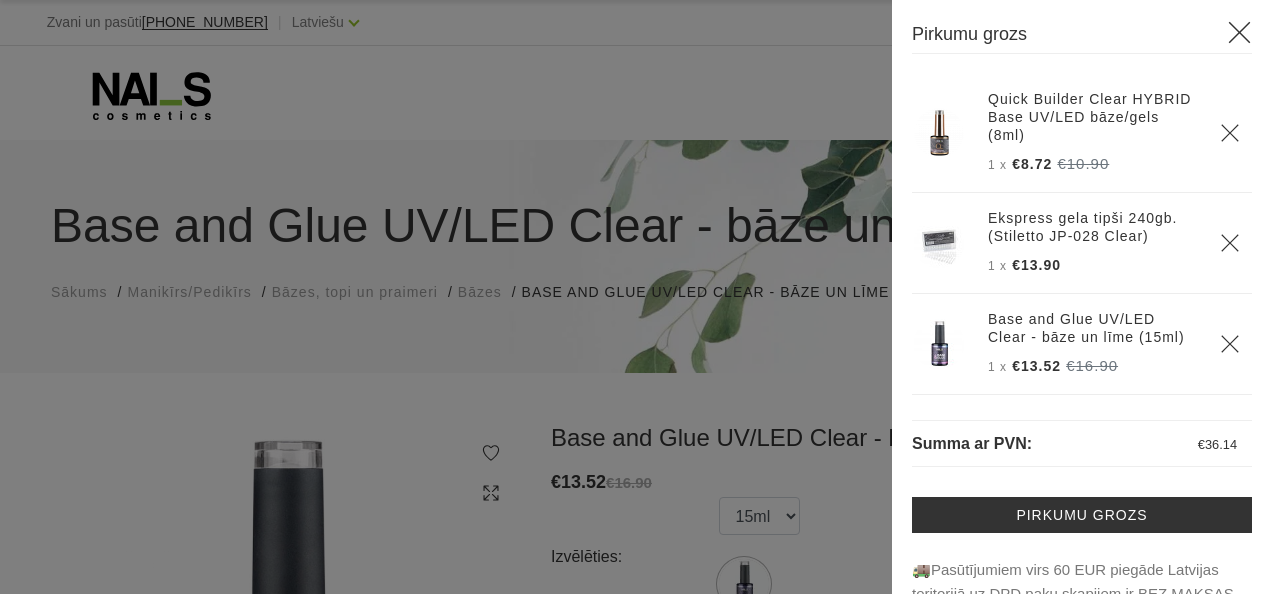 click on "Quick Builder Clear HYBRID Base UV/LED bāze/gels (8ml)" at bounding box center [1092, 117] 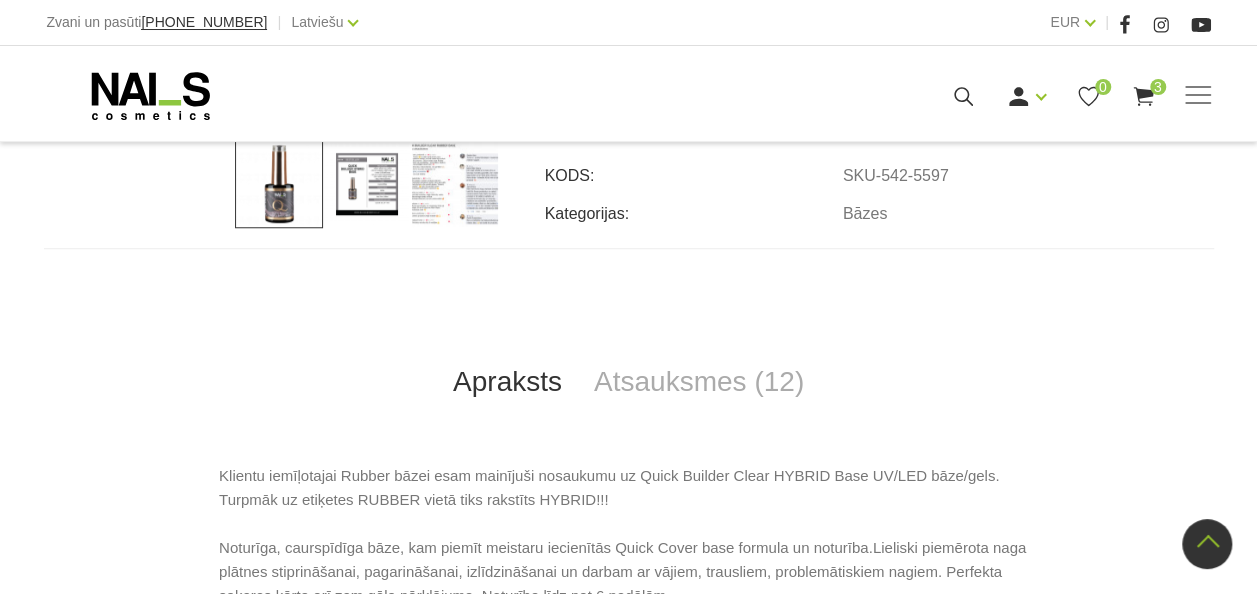 scroll, scrollTop: 686, scrollLeft: 0, axis: vertical 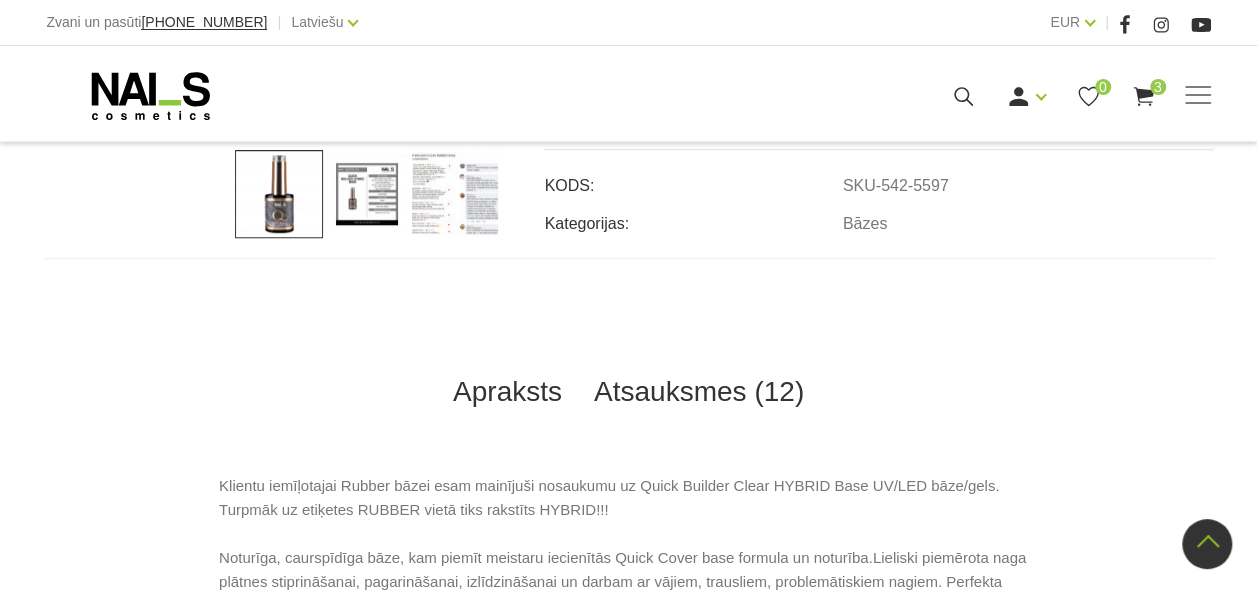 click on "Atsauksmes (12)" at bounding box center (699, 392) 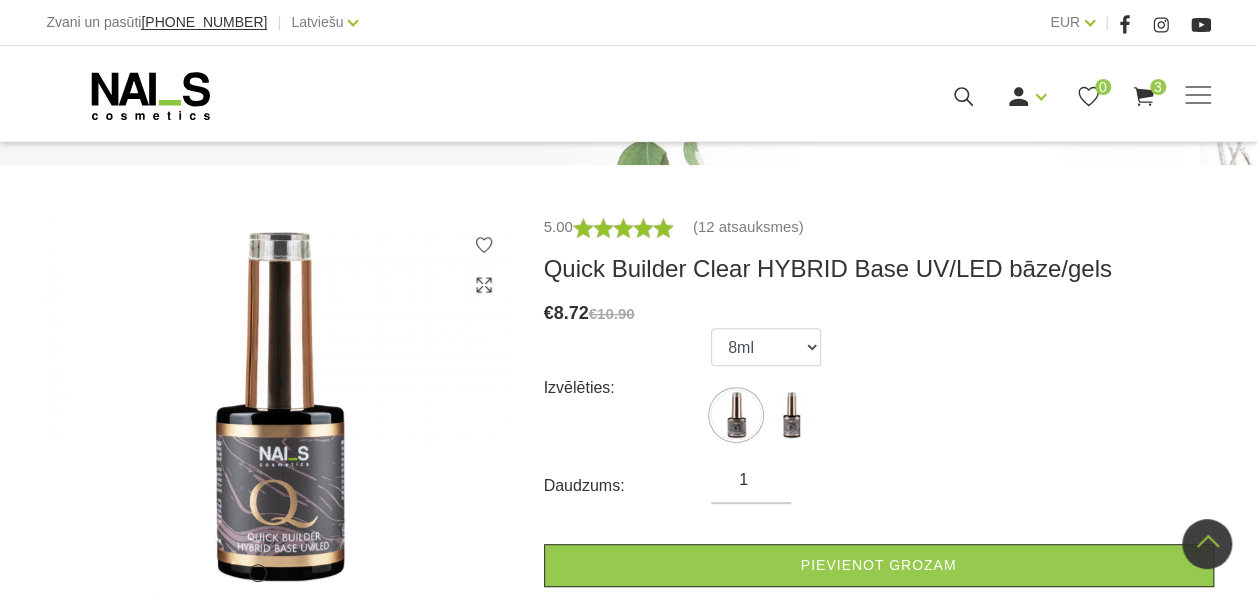 scroll, scrollTop: 72, scrollLeft: 0, axis: vertical 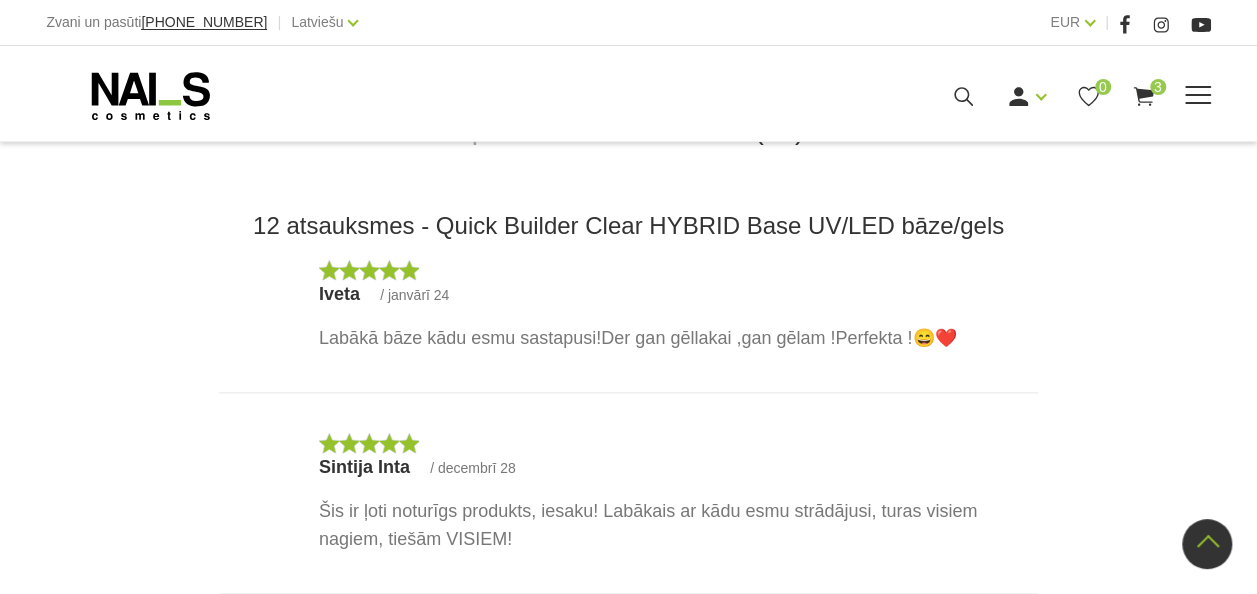 click 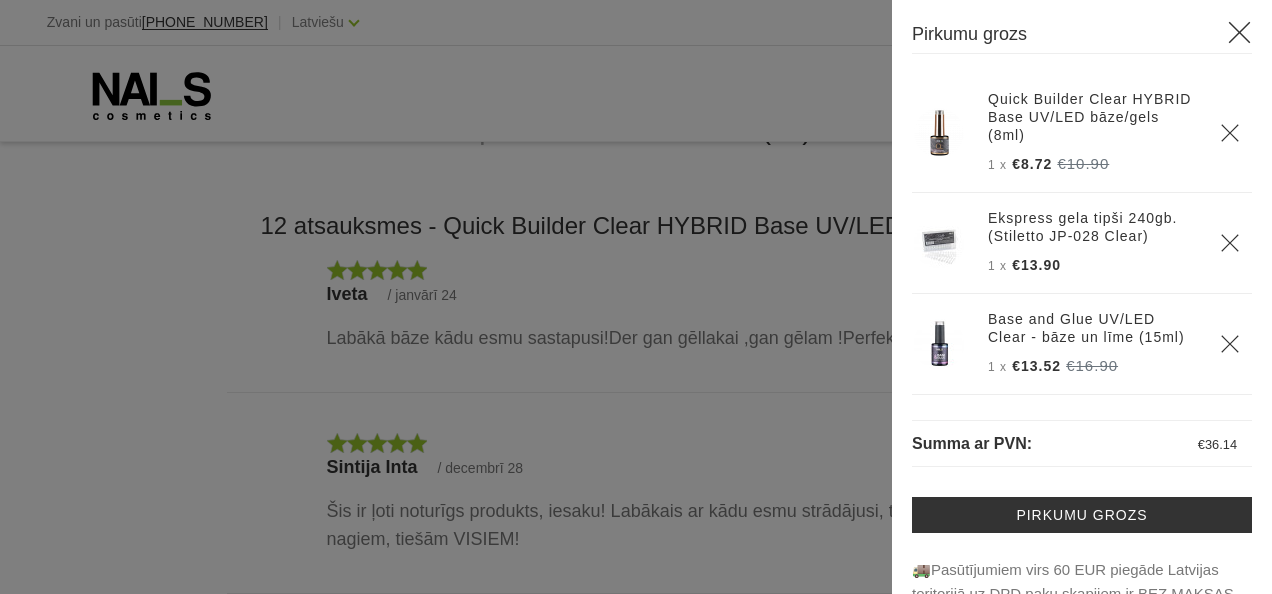 click at bounding box center [939, 344] 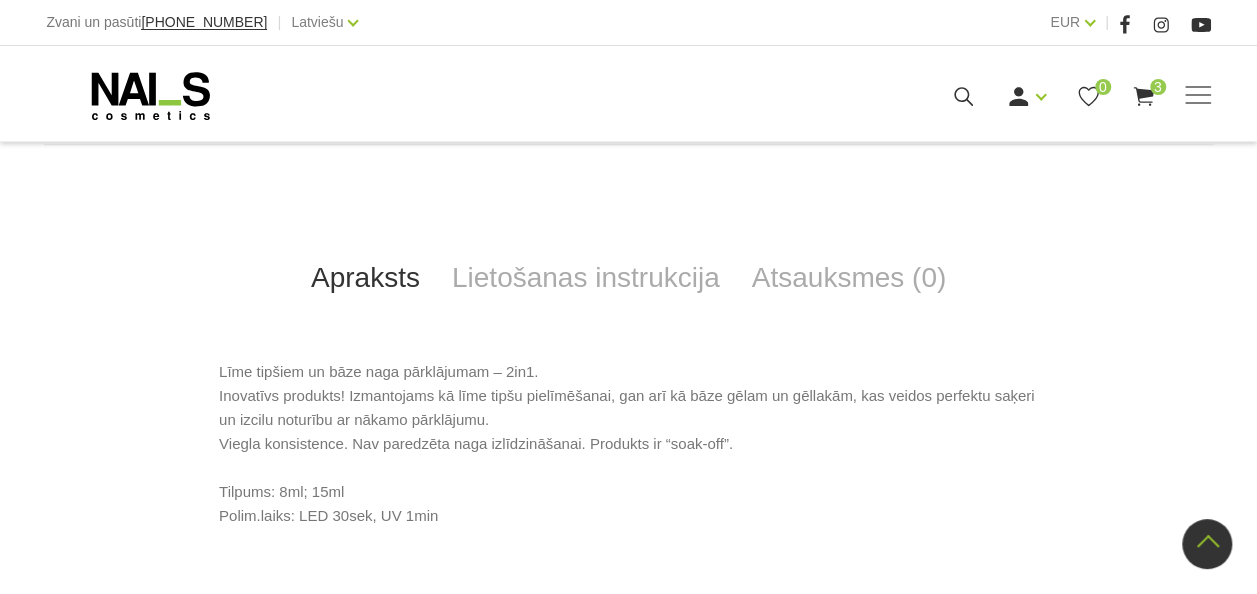 scroll, scrollTop: 884, scrollLeft: 0, axis: vertical 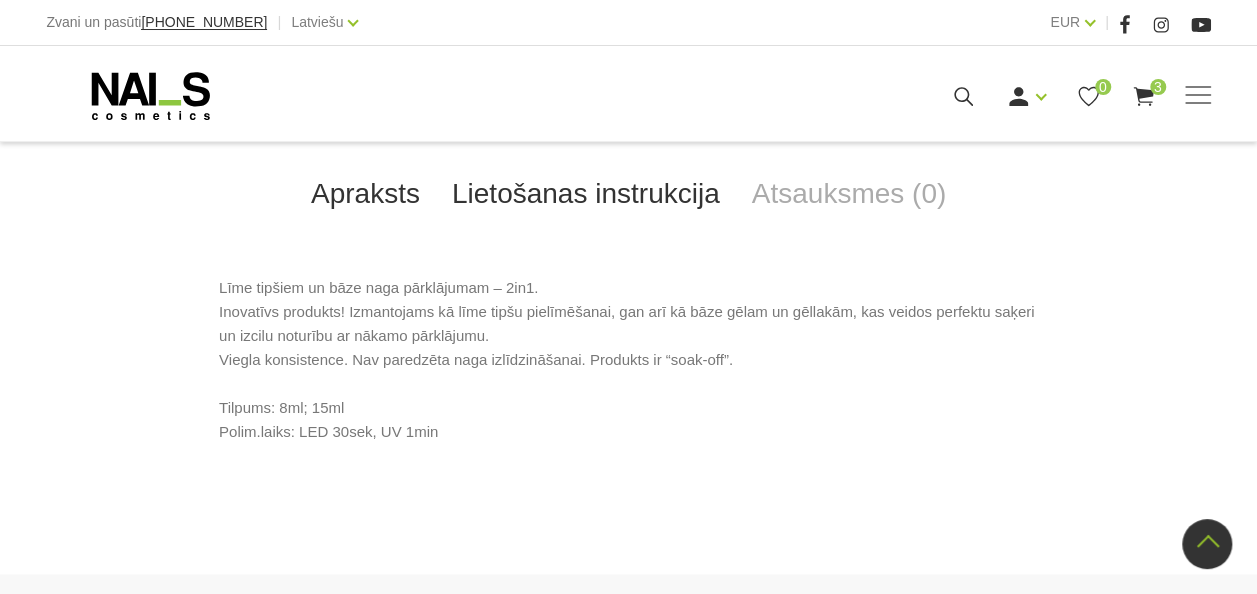 click on "Lietošanas instrukcija" at bounding box center (586, 194) 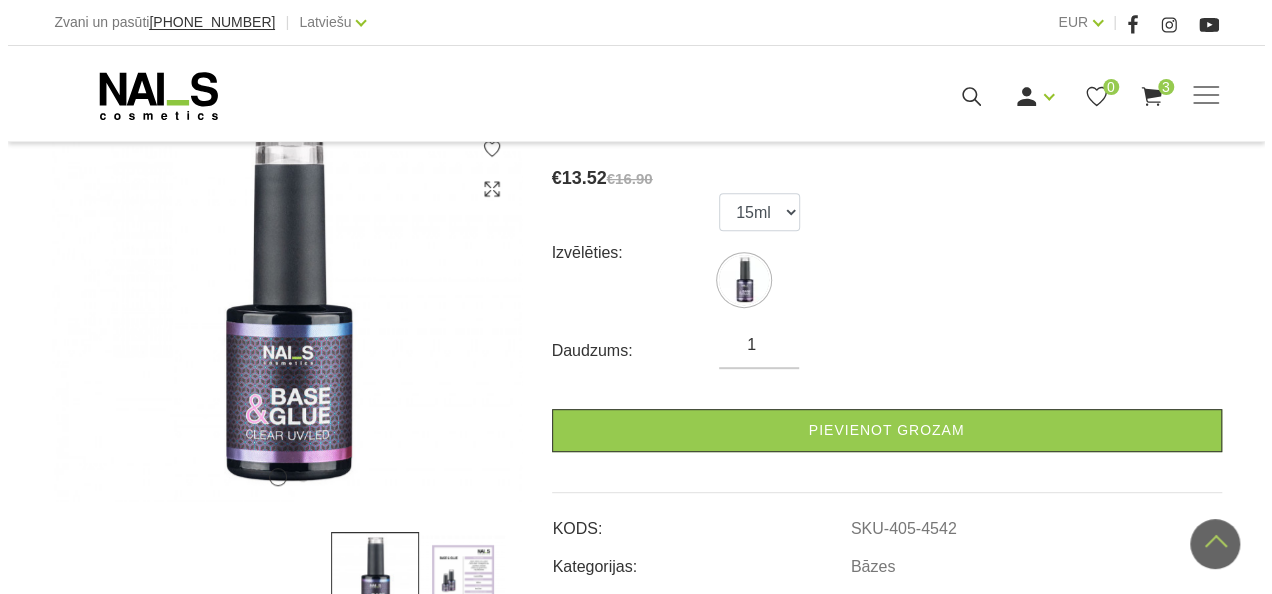 scroll, scrollTop: 302, scrollLeft: 0, axis: vertical 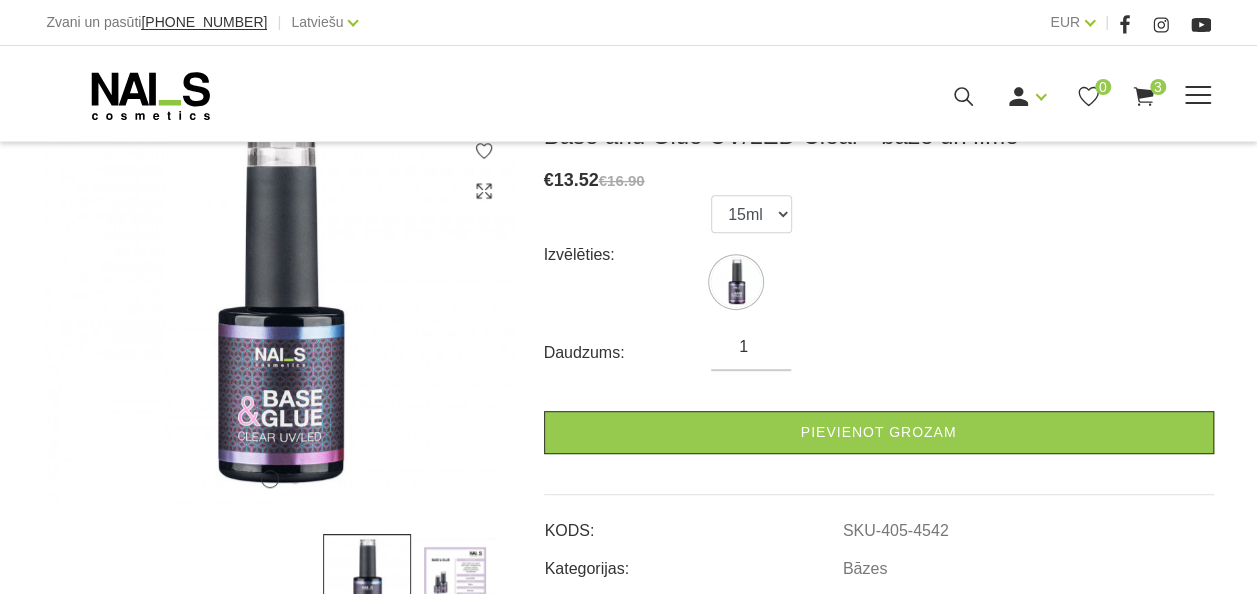 click 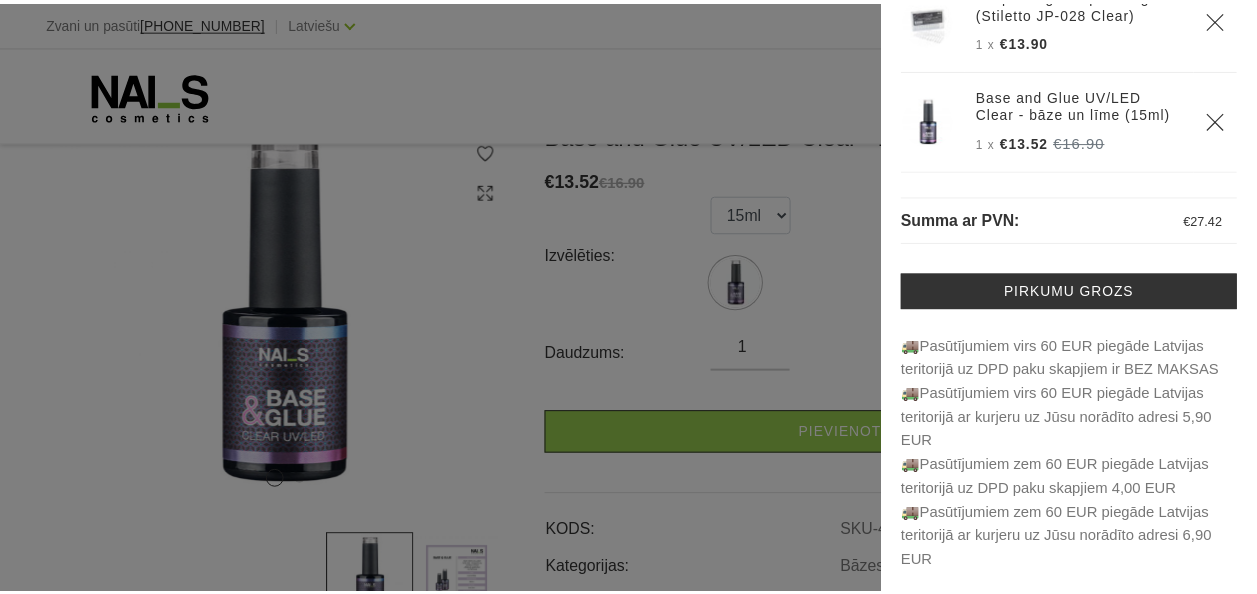 scroll, scrollTop: 0, scrollLeft: 0, axis: both 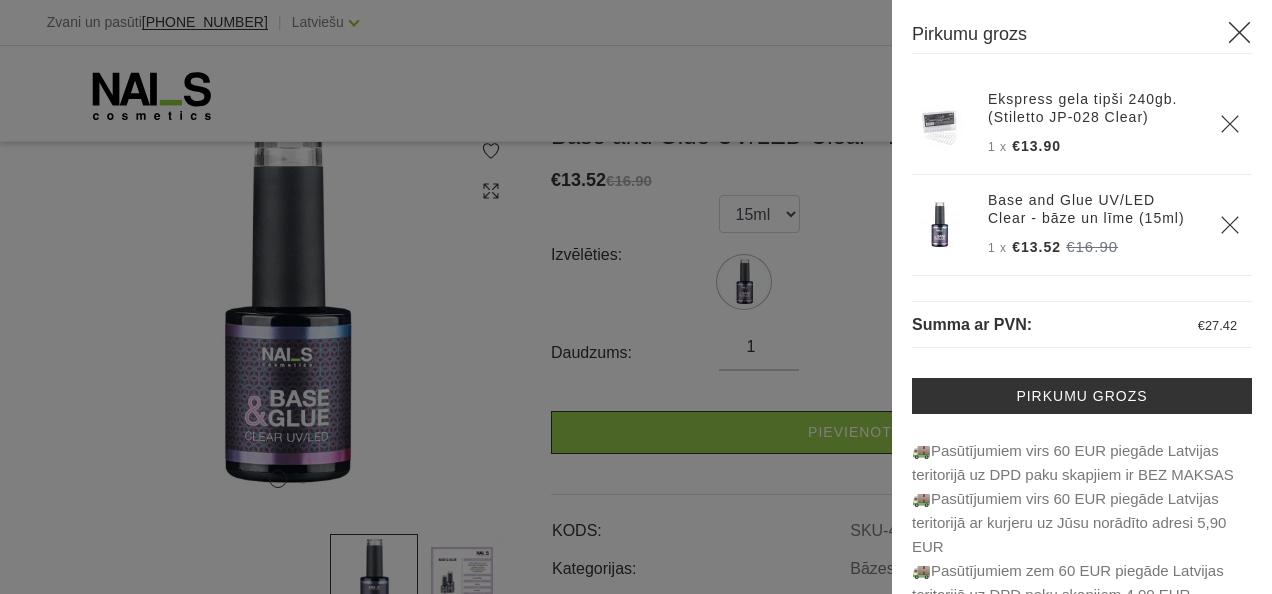 click 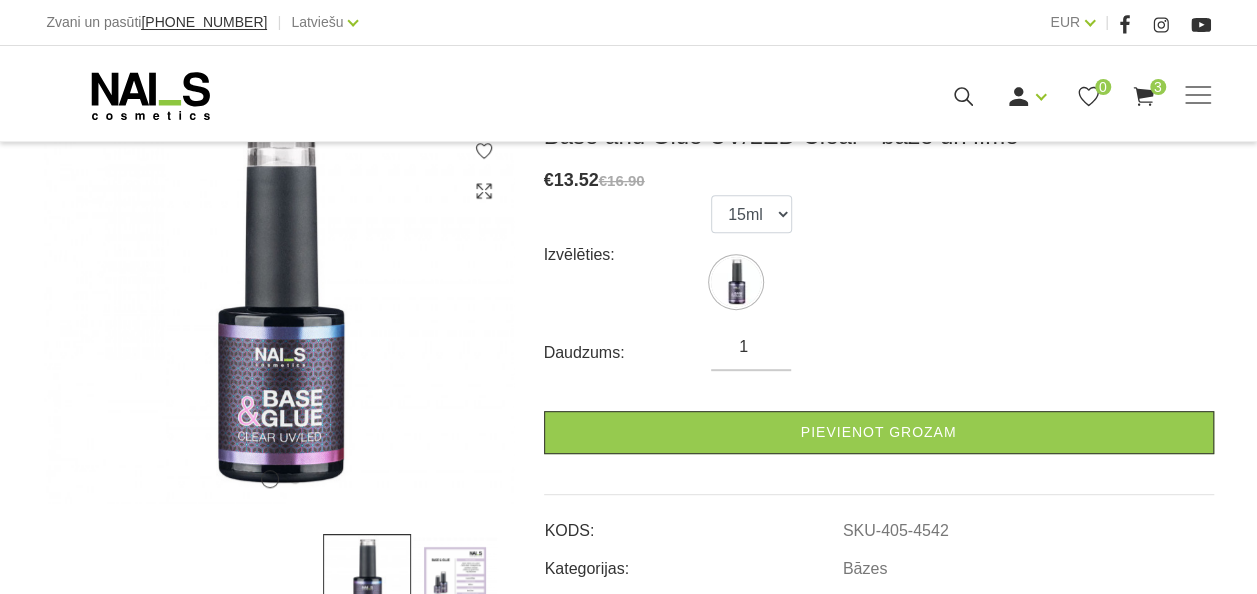 scroll, scrollTop: 0, scrollLeft: 0, axis: both 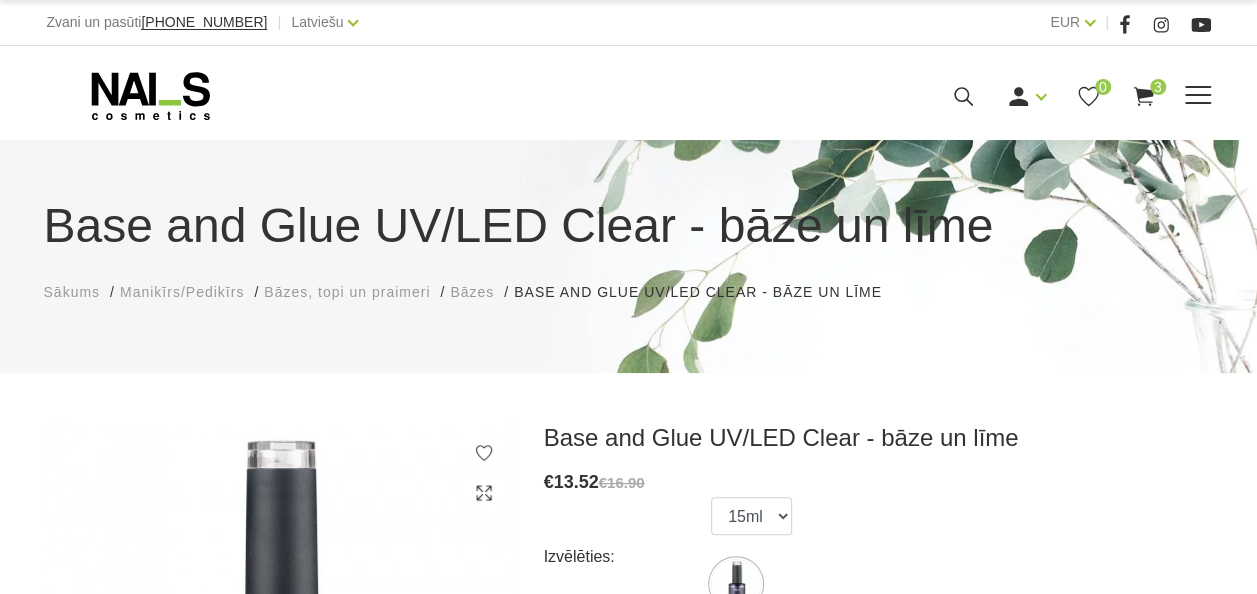 click at bounding box center (1198, 96) 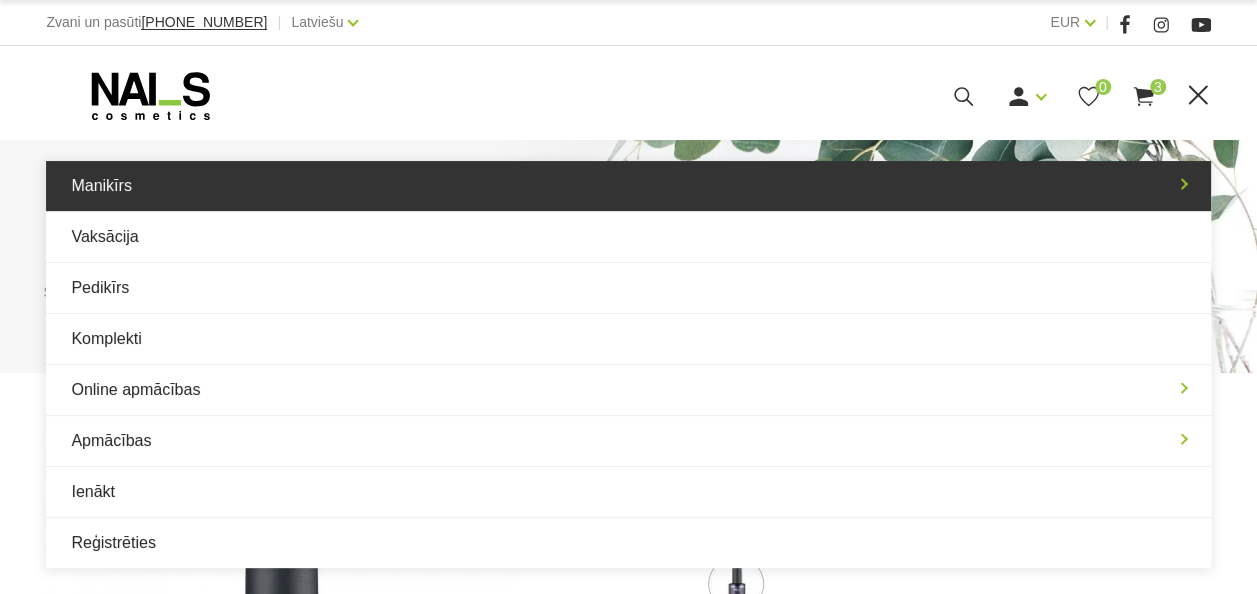 click on "Manikīrs" at bounding box center (628, 186) 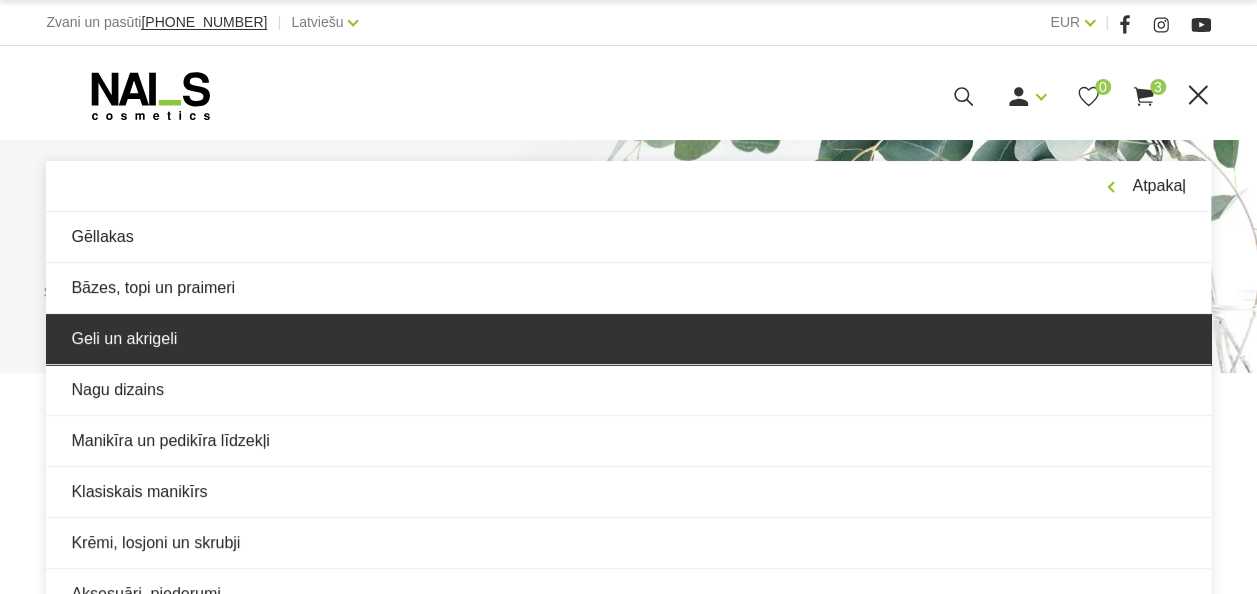 click on "Geli un akrigeli" at bounding box center (628, 339) 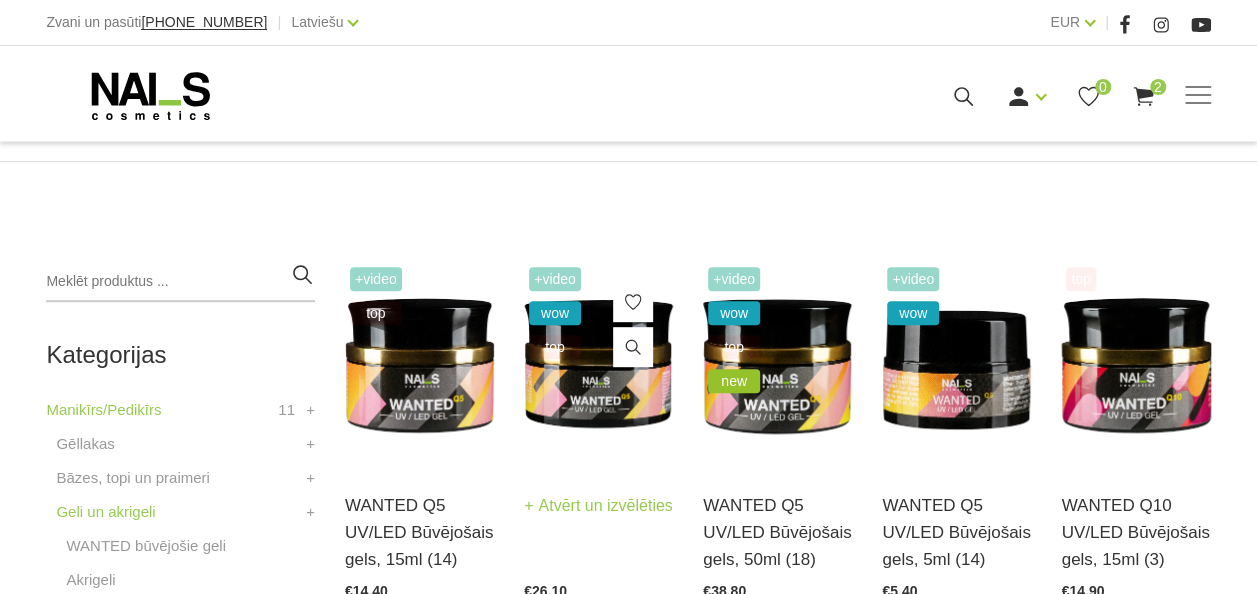 scroll, scrollTop: 370, scrollLeft: 0, axis: vertical 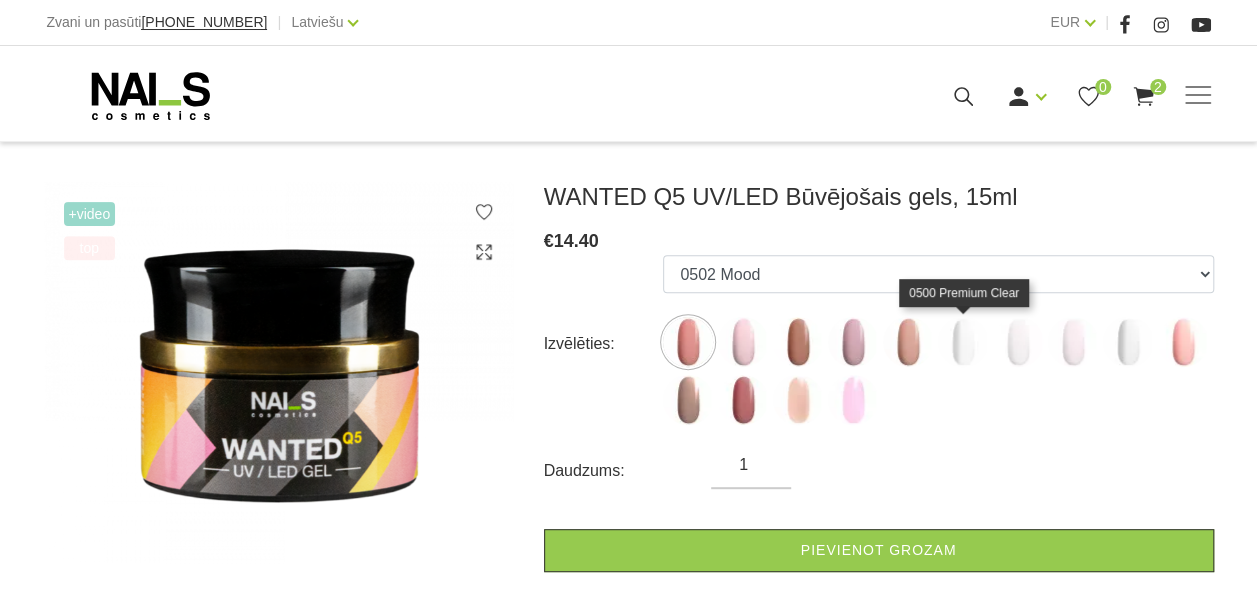 click at bounding box center (963, 342) 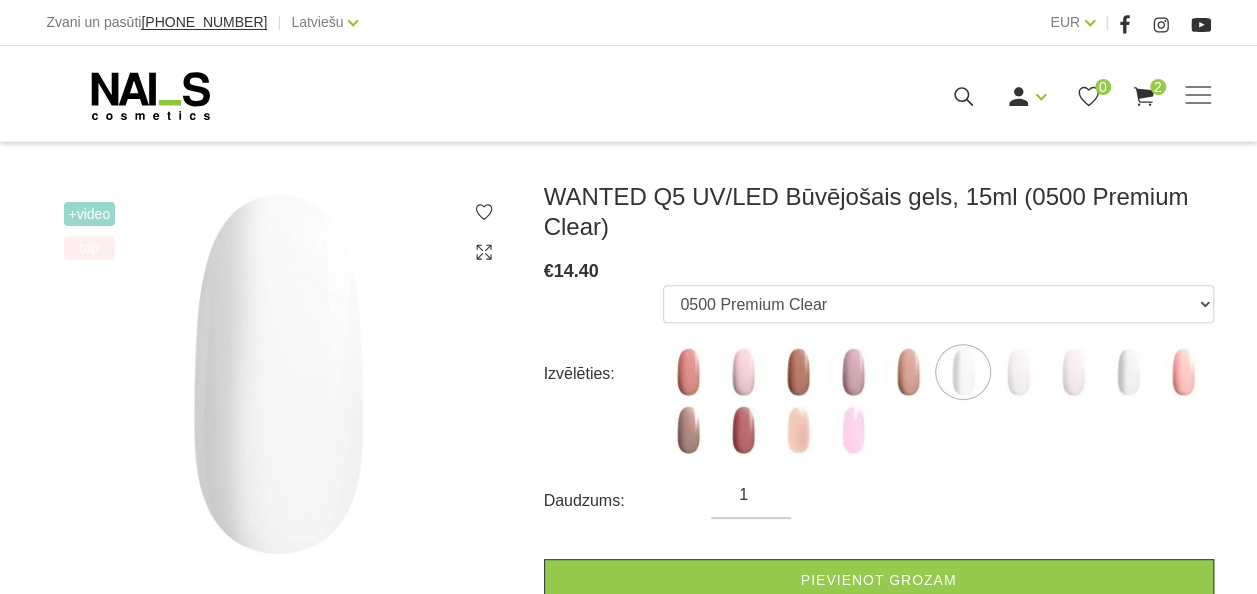 scroll, scrollTop: 265, scrollLeft: 0, axis: vertical 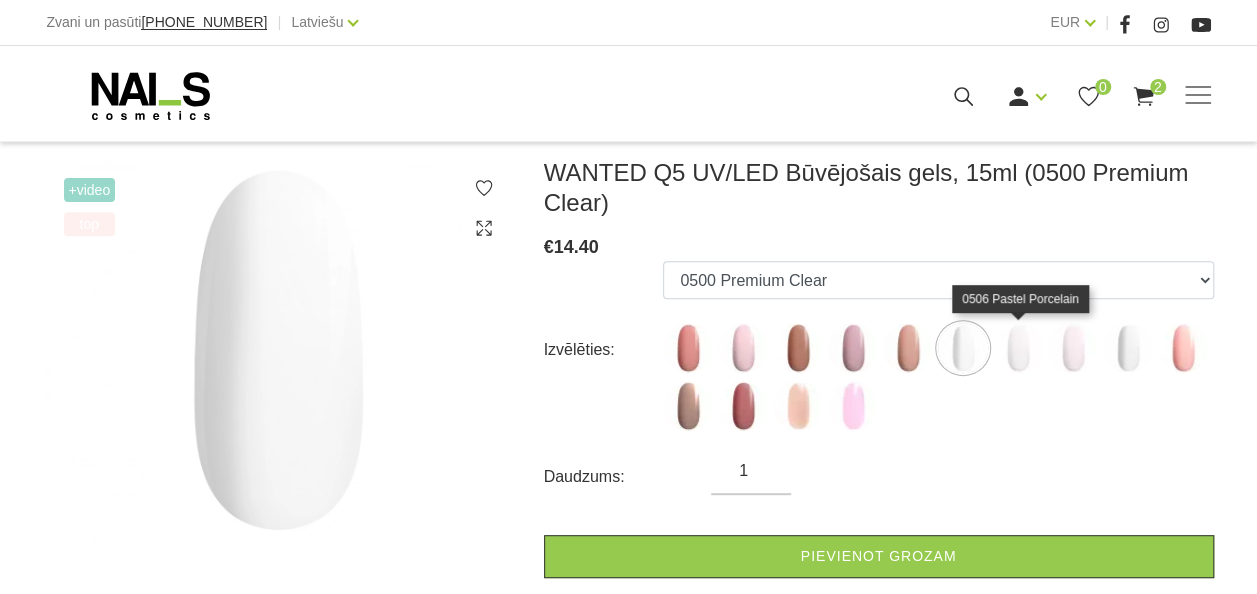 click at bounding box center [1018, 348] 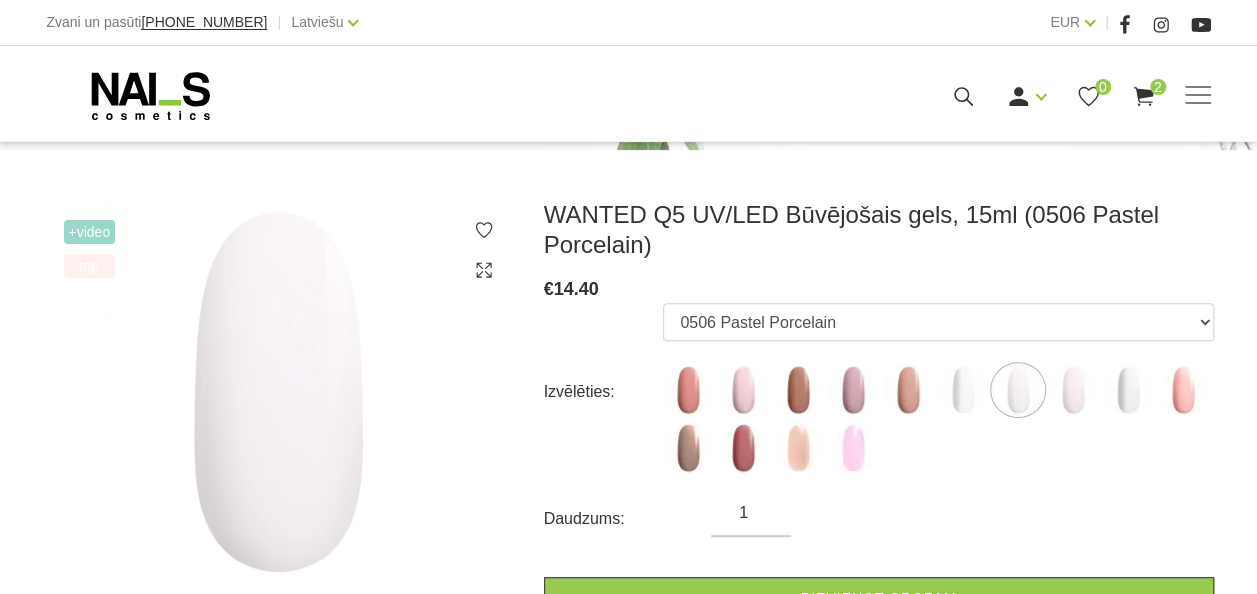 scroll, scrollTop: 342, scrollLeft: 0, axis: vertical 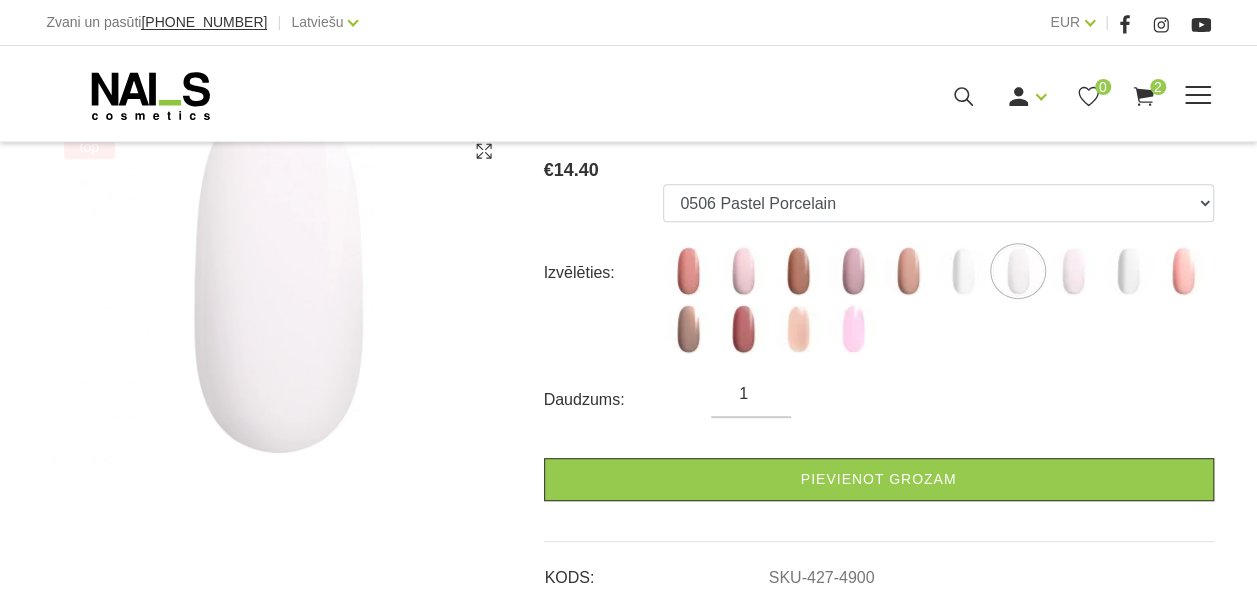 click 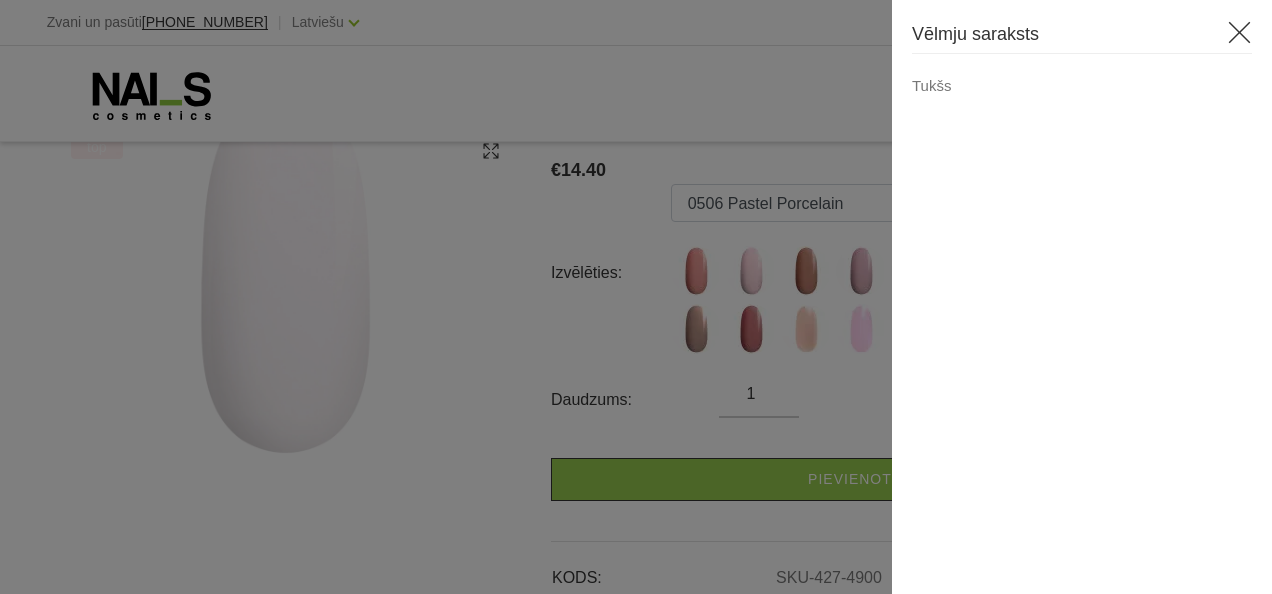 click 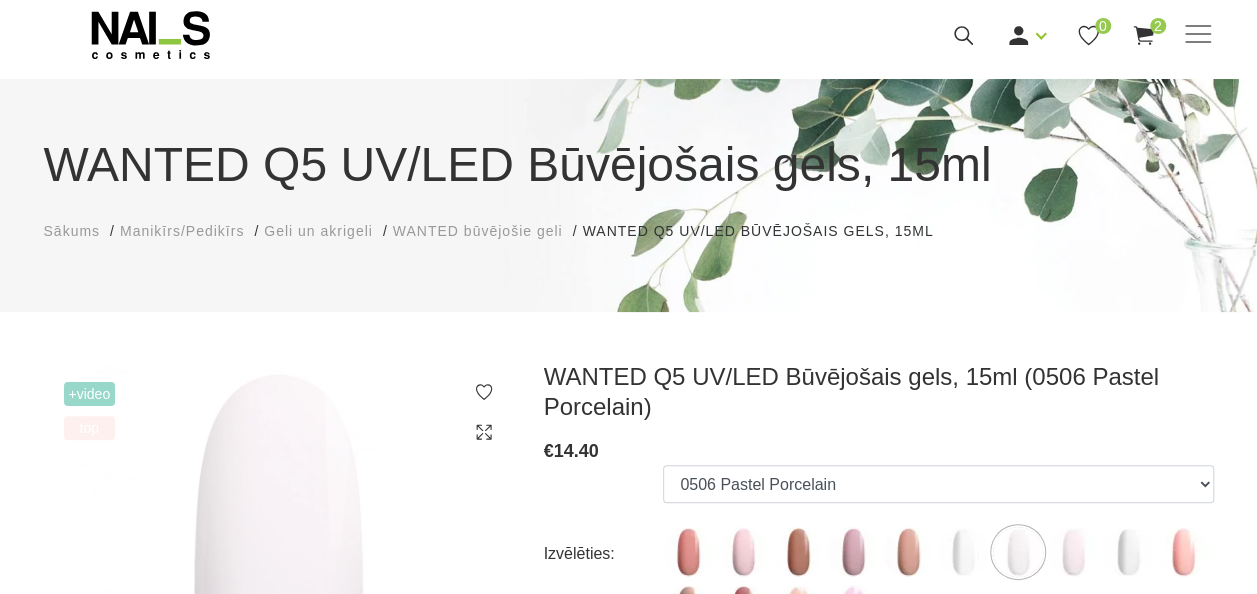 scroll, scrollTop: 93, scrollLeft: 0, axis: vertical 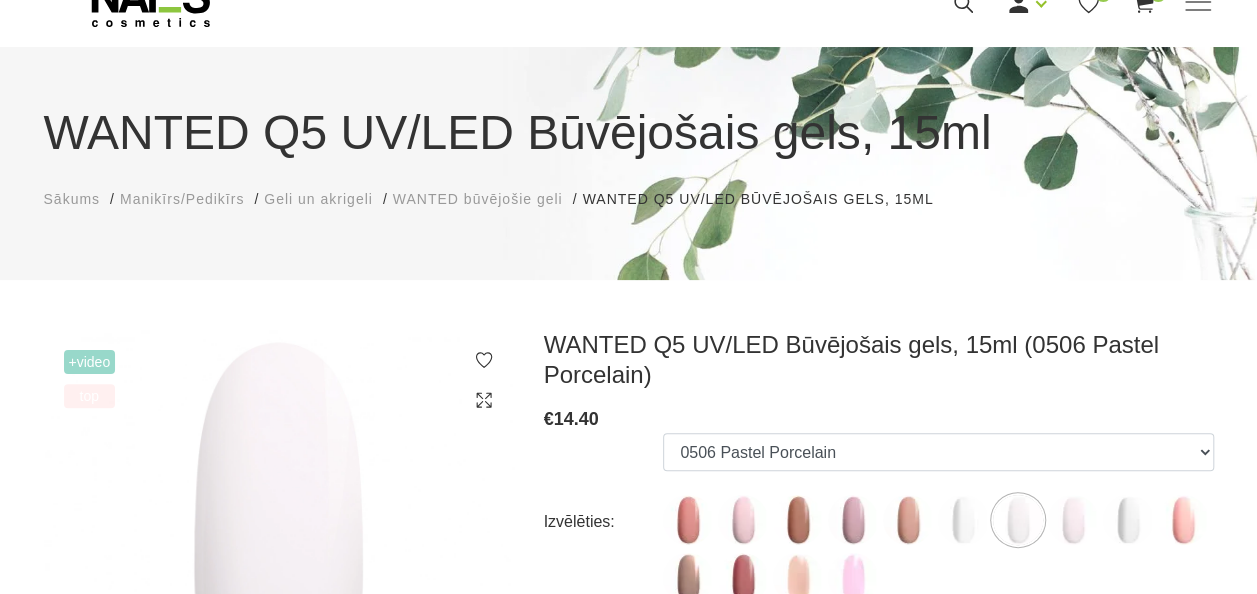 click 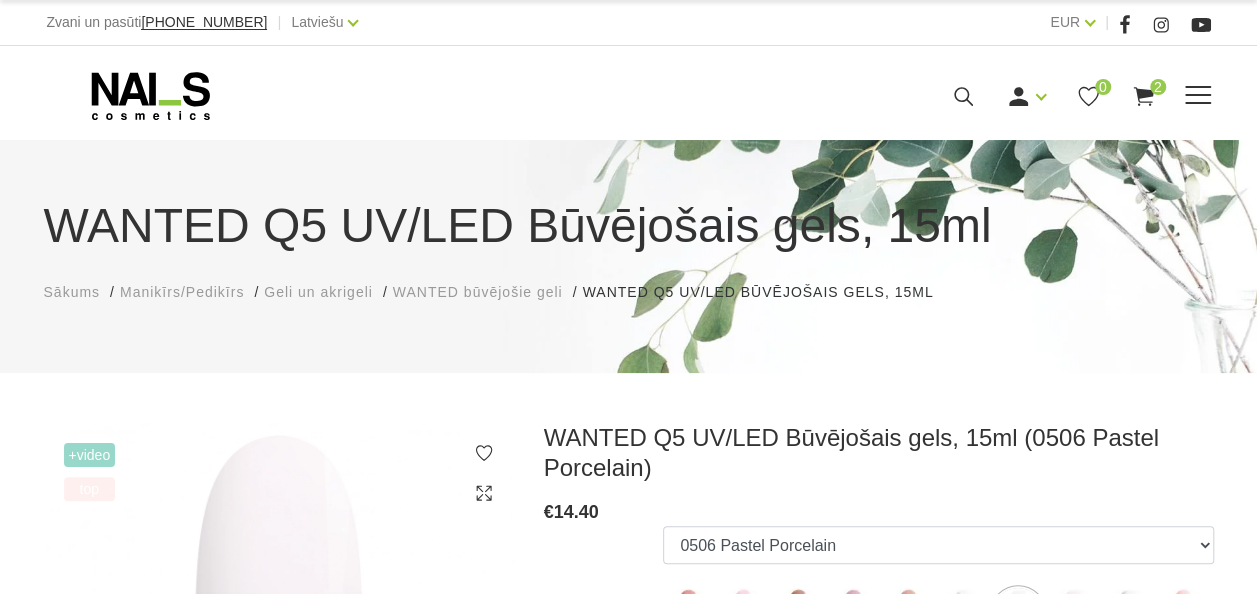 click 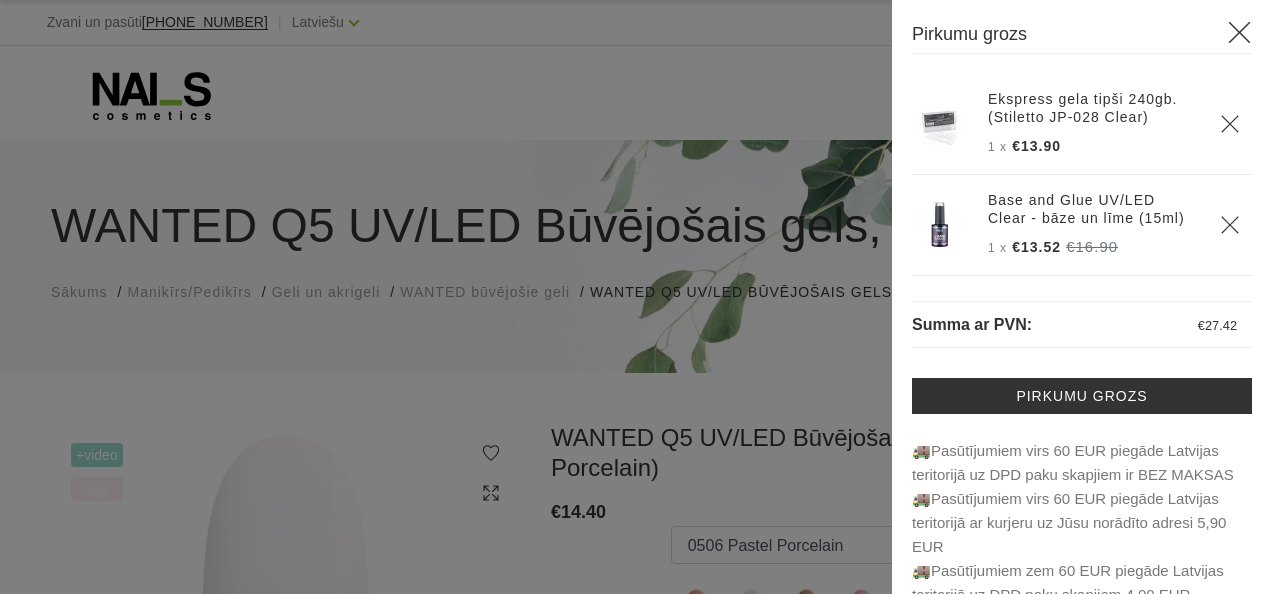 click 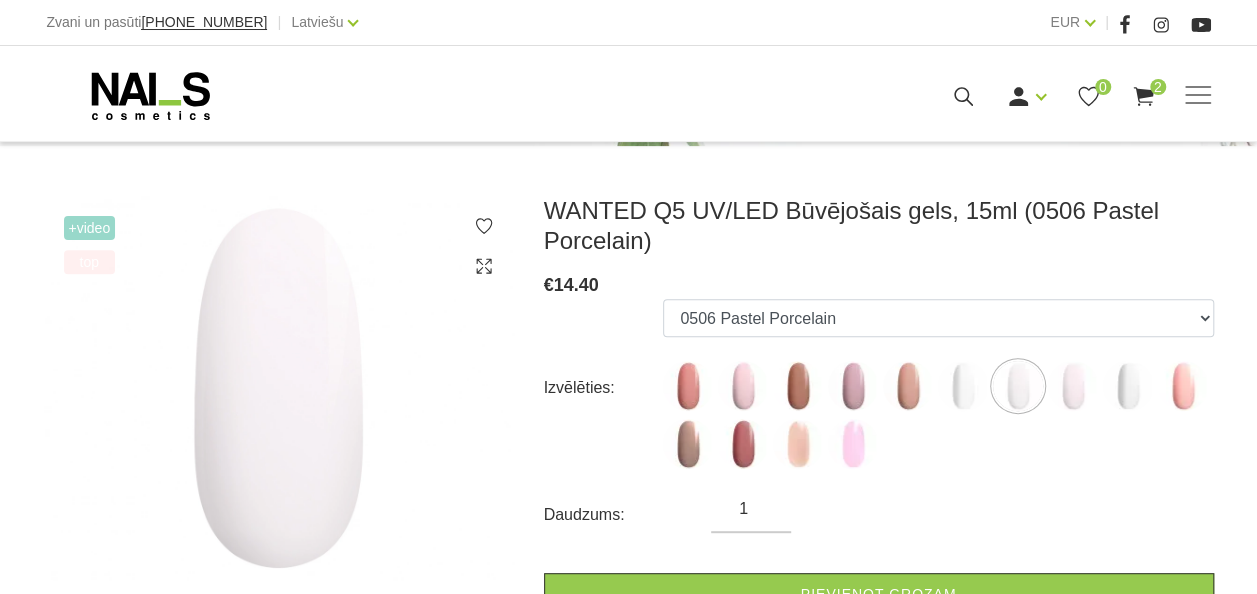 scroll, scrollTop: 224, scrollLeft: 0, axis: vertical 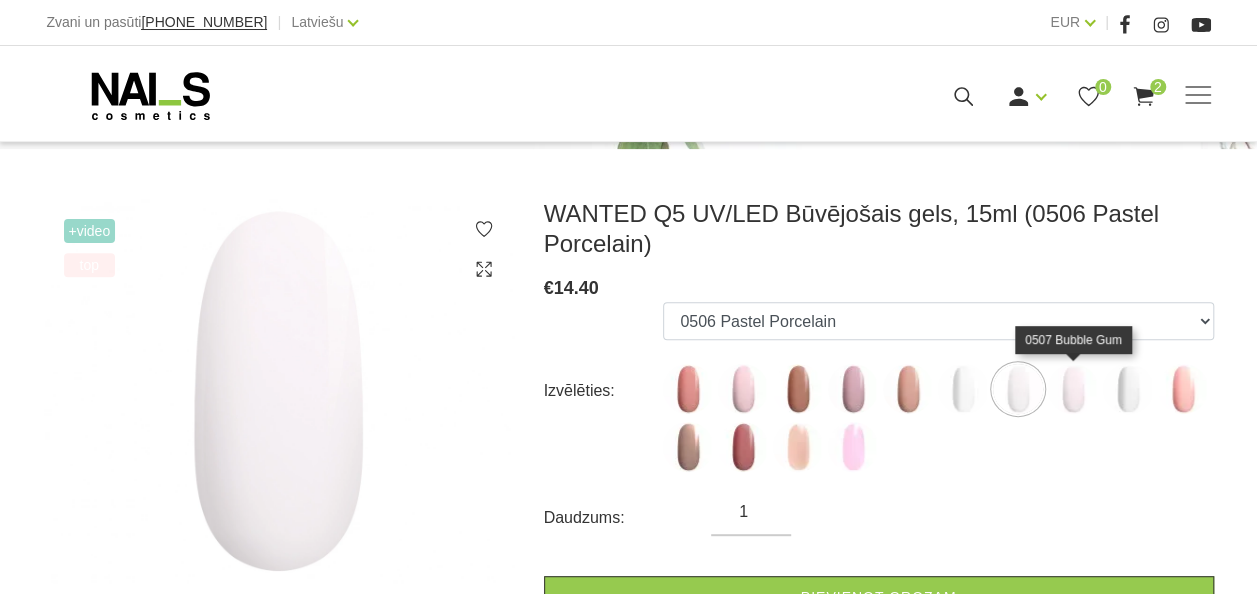 click at bounding box center [1073, 389] 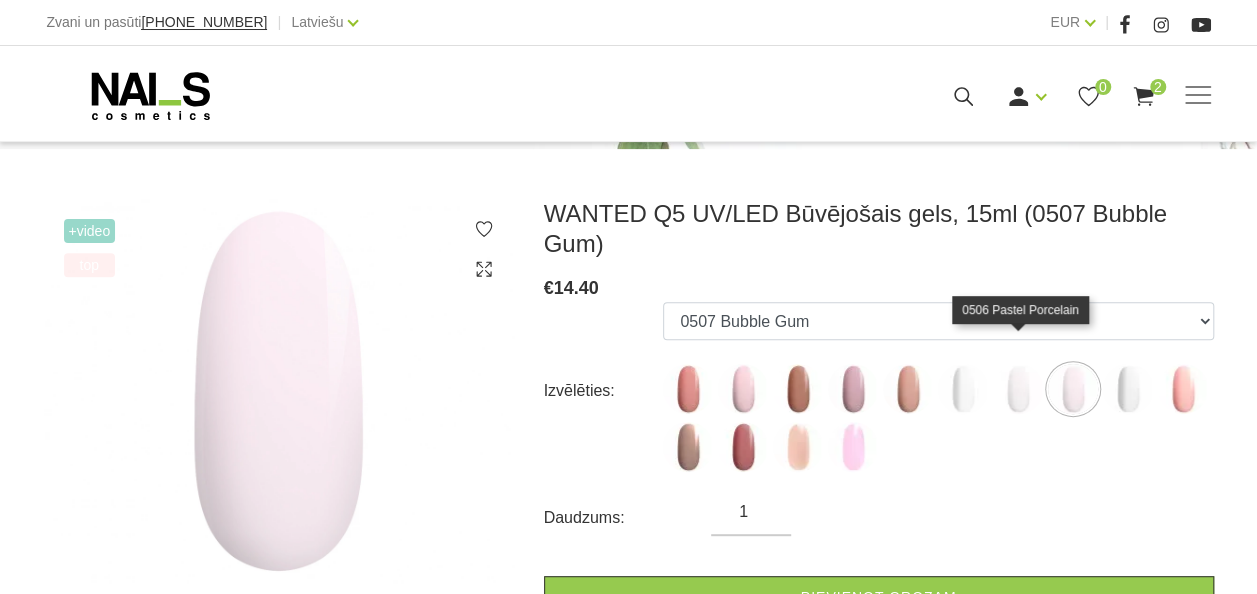 click at bounding box center [1018, 389] 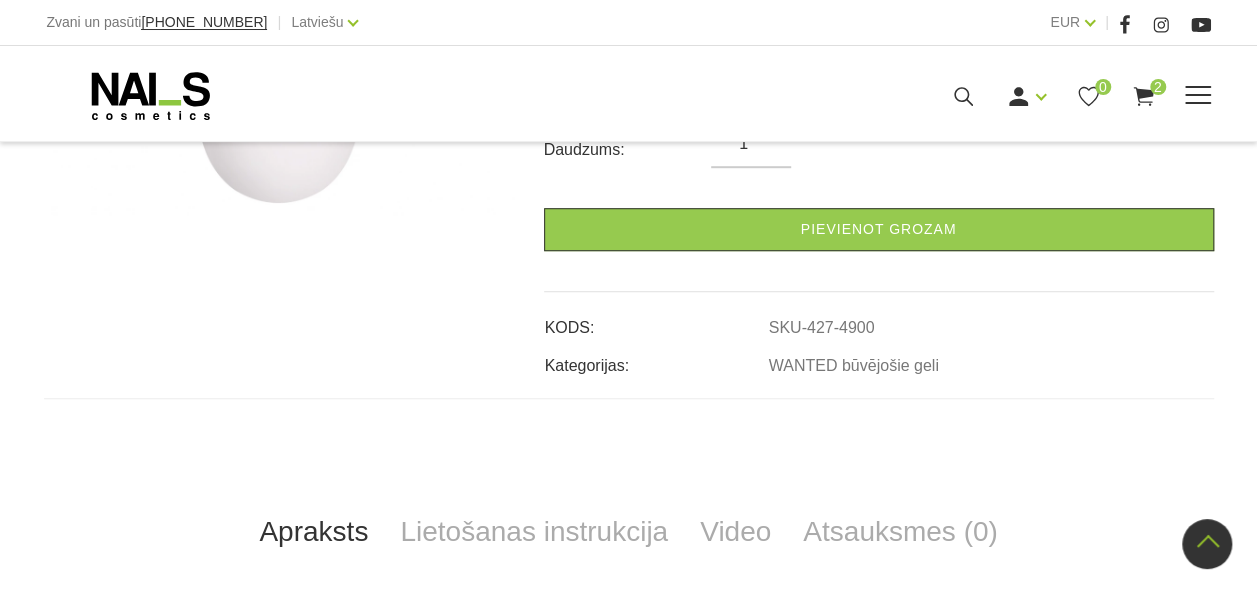 scroll, scrollTop: 648, scrollLeft: 0, axis: vertical 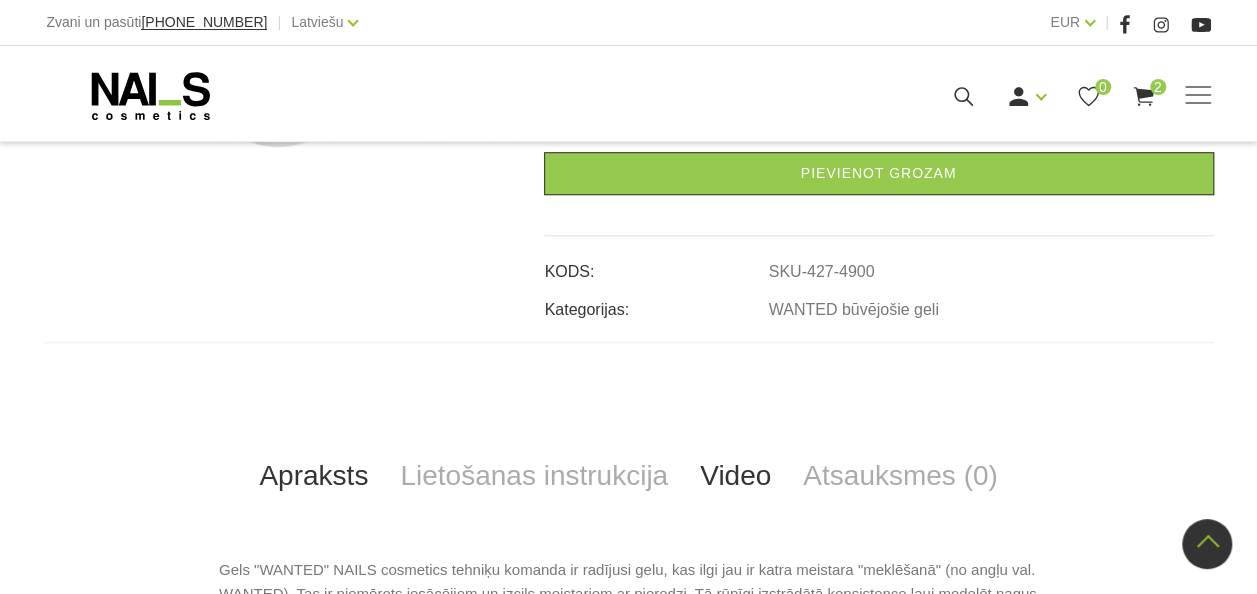click on "Video" at bounding box center [735, 476] 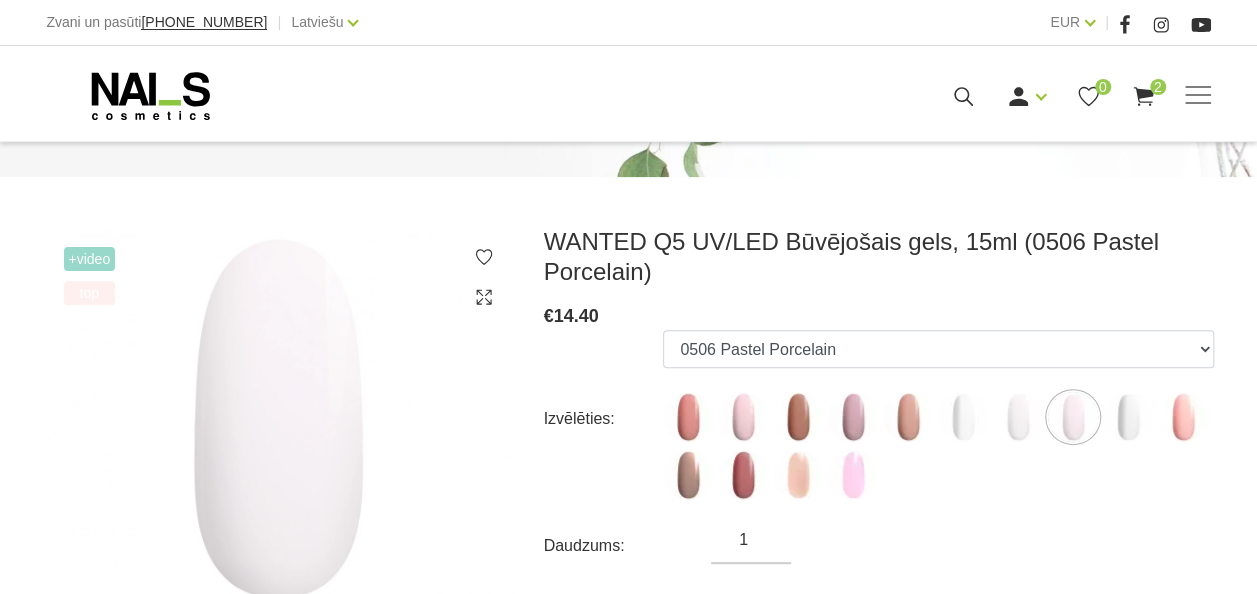 scroll, scrollTop: 228, scrollLeft: 0, axis: vertical 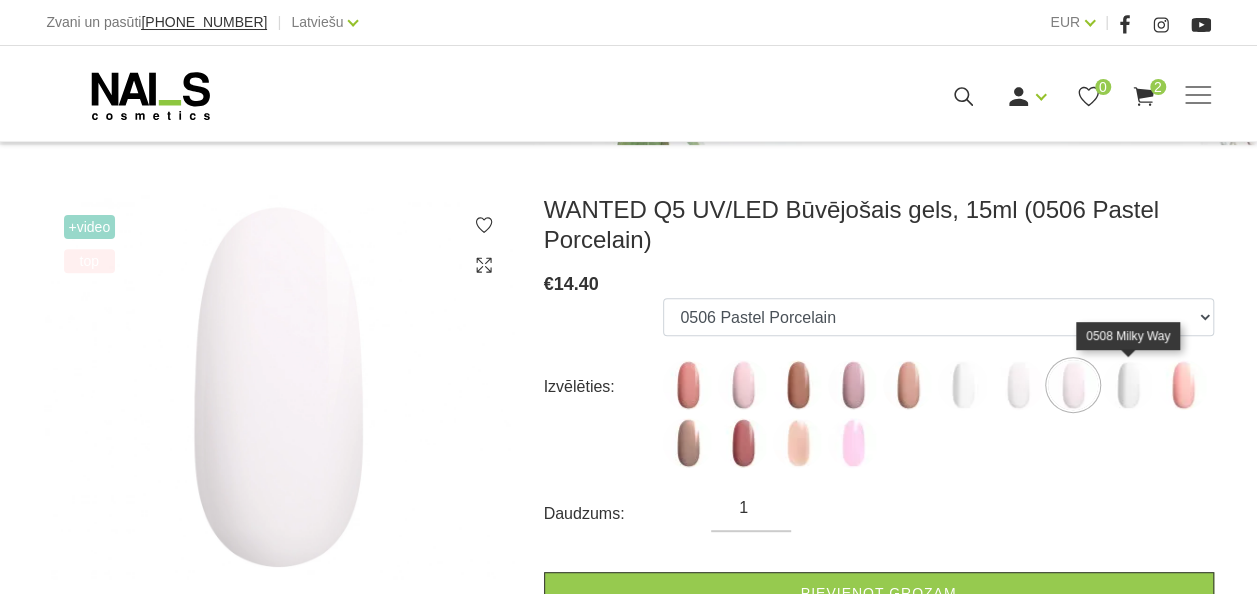 click at bounding box center [1128, 385] 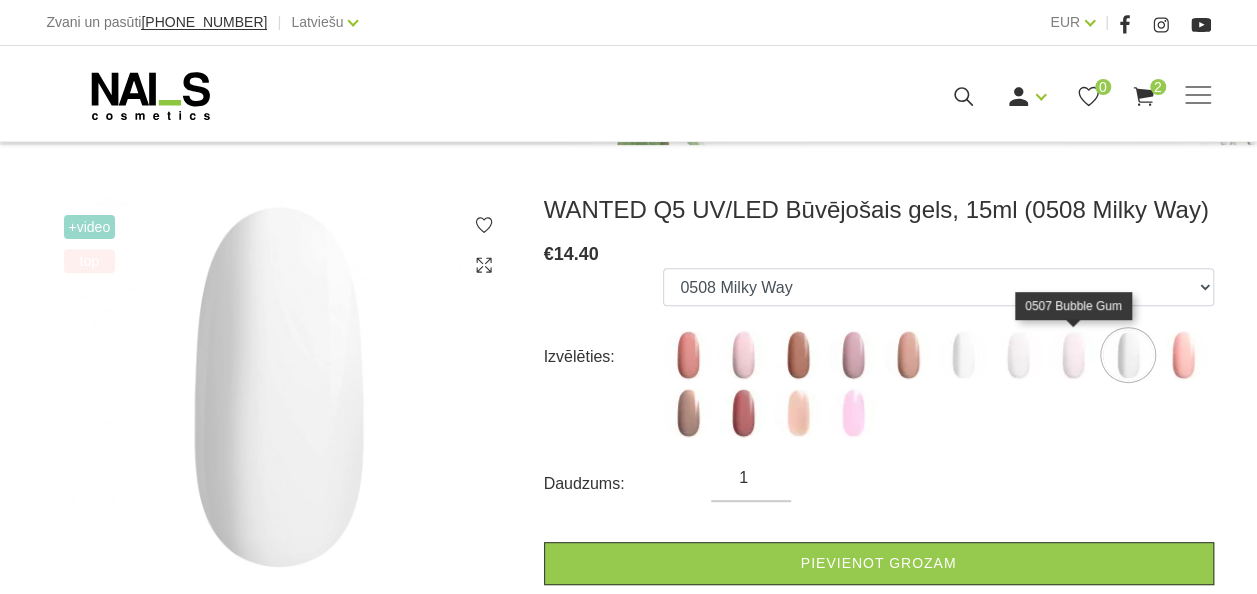 click at bounding box center (1073, 355) 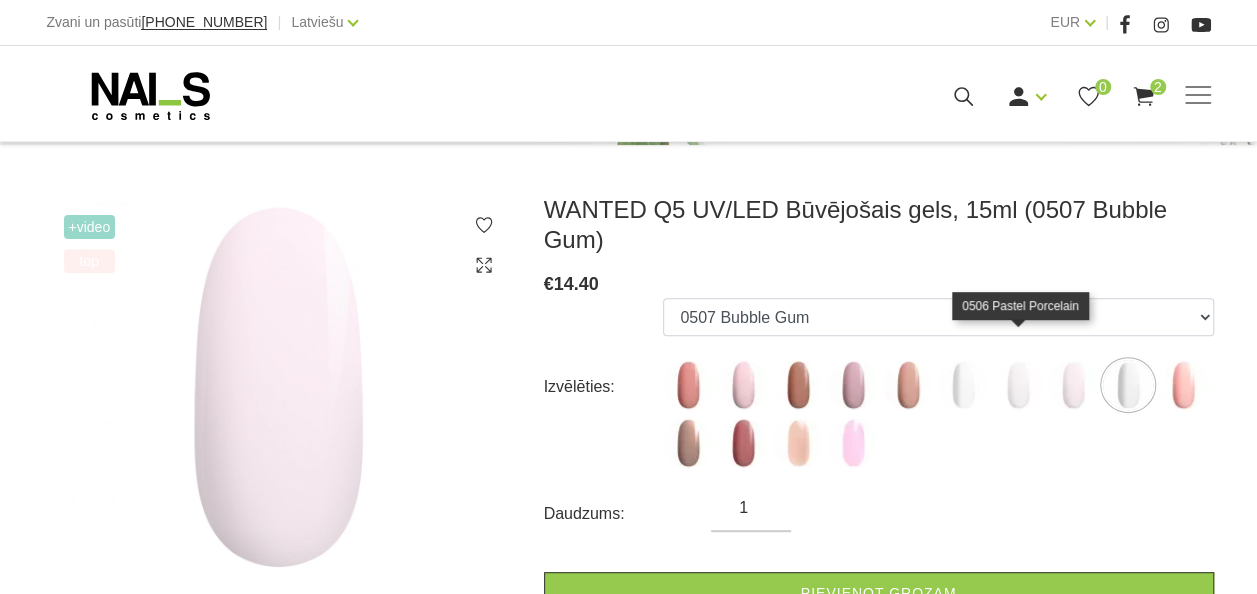 click at bounding box center (1018, 385) 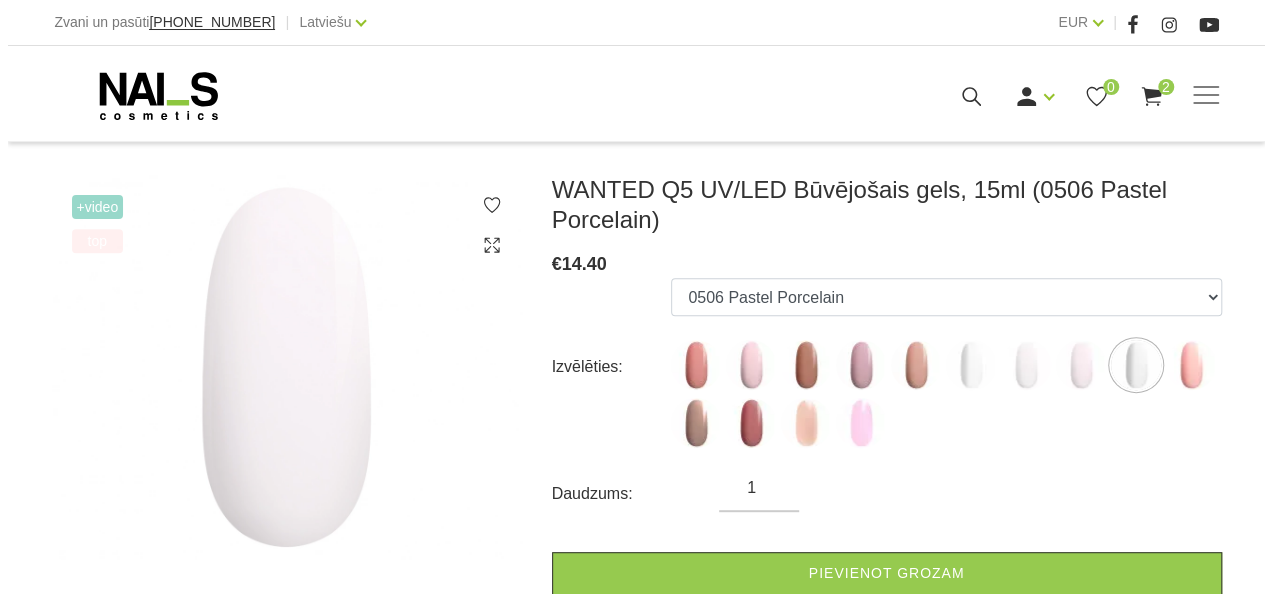 scroll, scrollTop: 250, scrollLeft: 0, axis: vertical 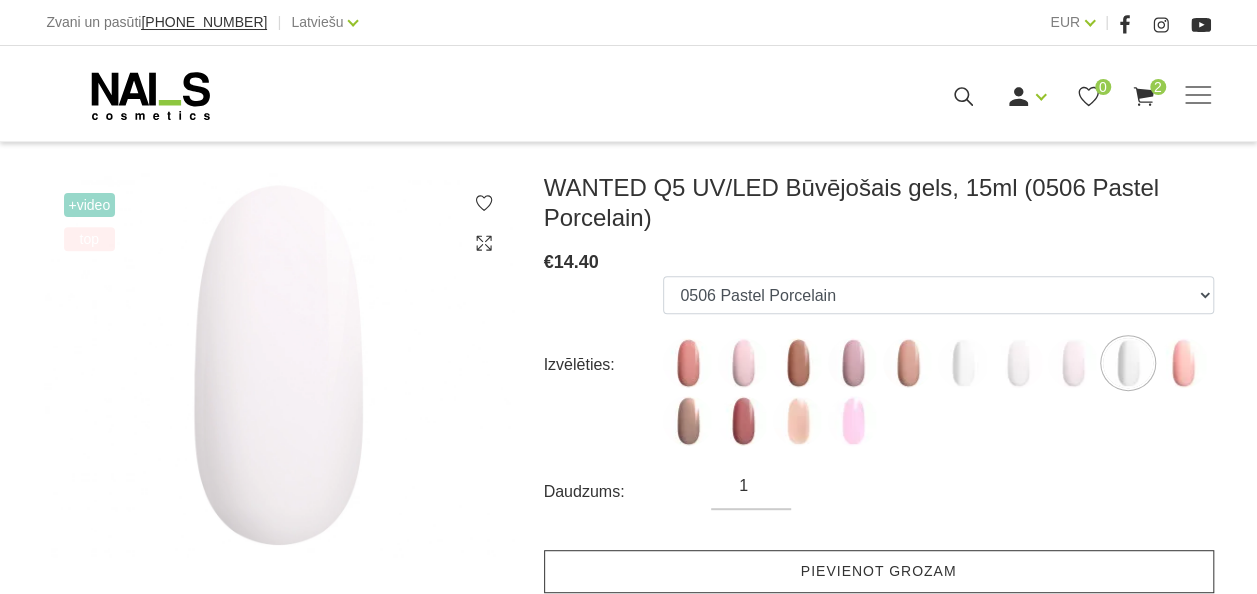 click on "Pievienot grozam" at bounding box center (879, 571) 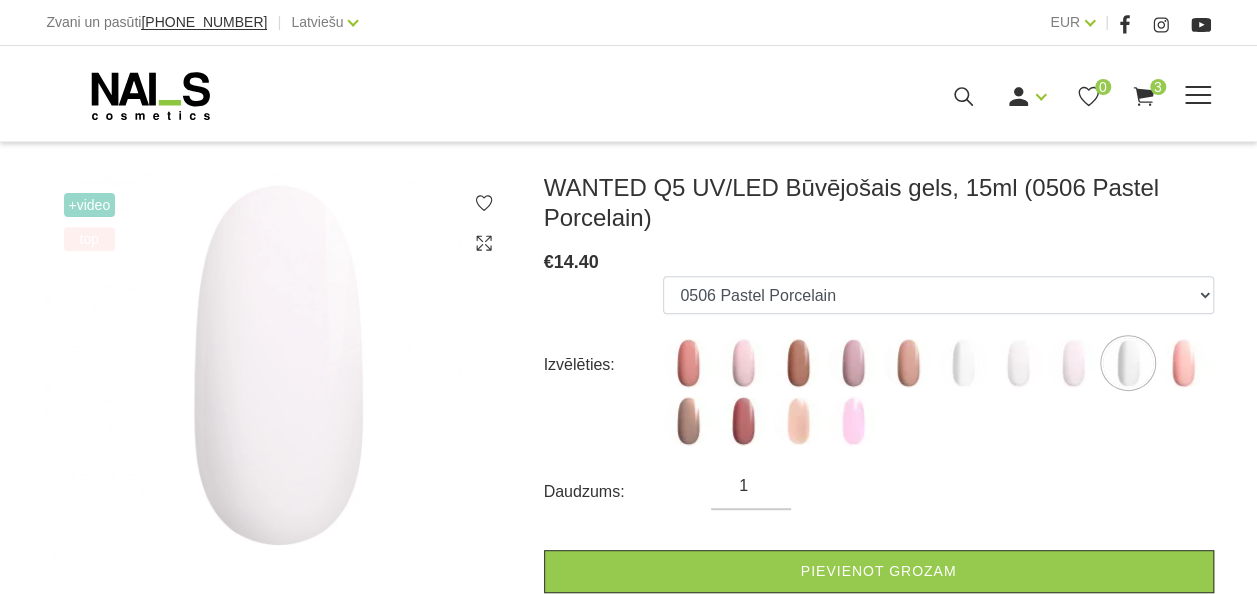 click 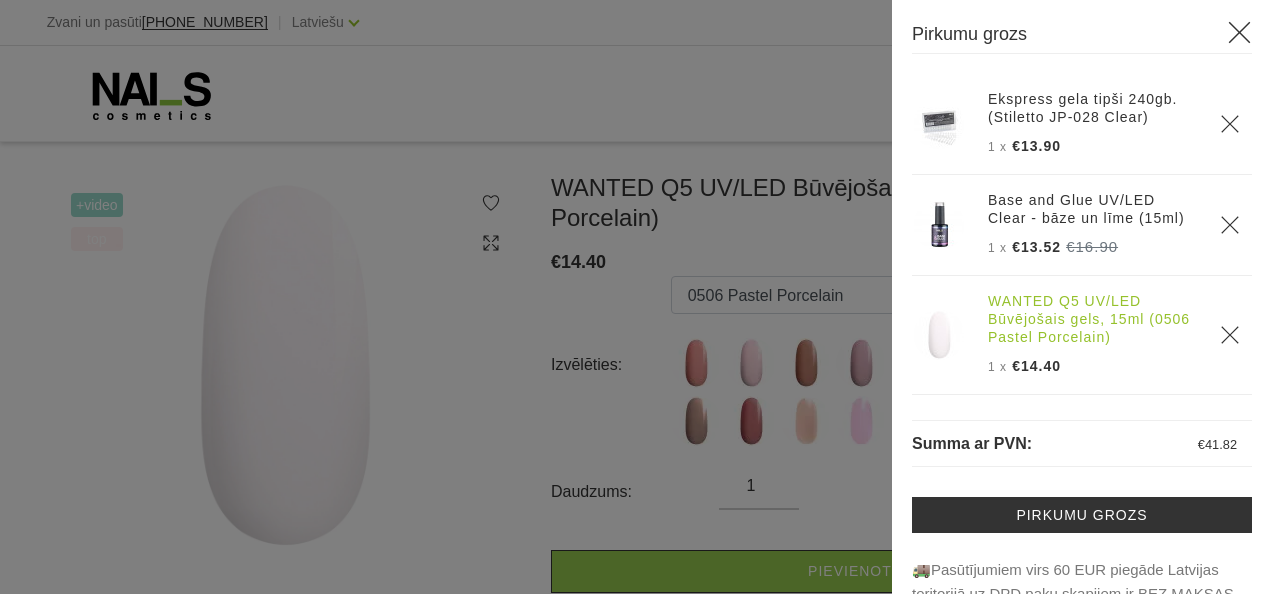 click on "WANTED Q5 UV/LED Būvējošais gels, 15ml (0506 Pastel Porcelain)" at bounding box center (1092, 319) 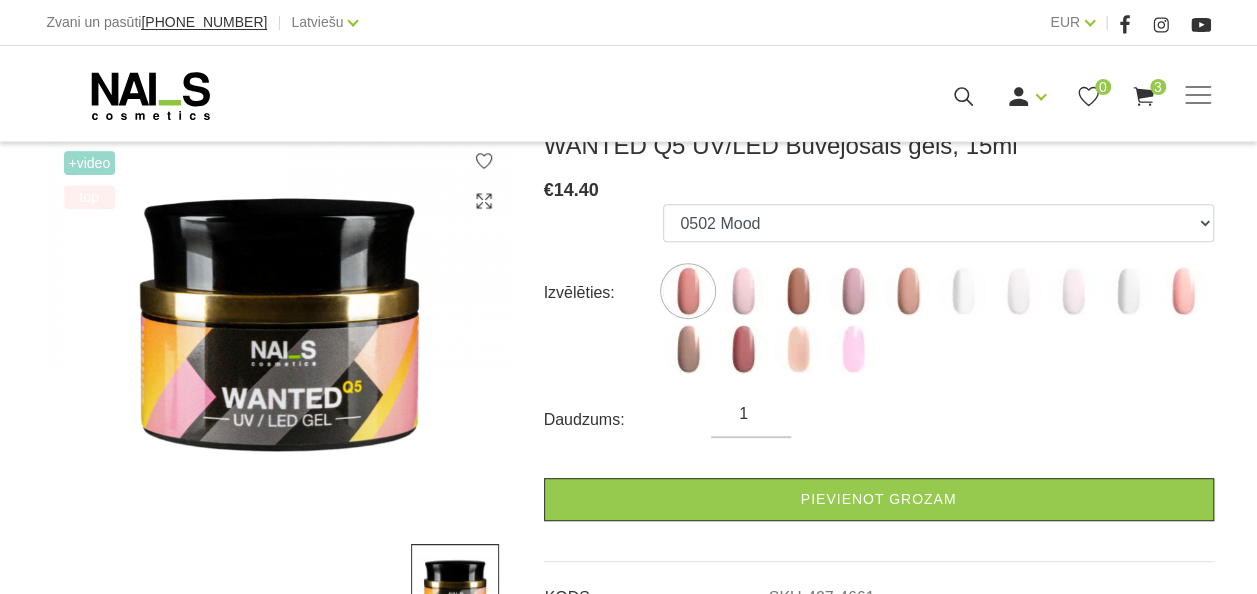scroll, scrollTop: 286, scrollLeft: 0, axis: vertical 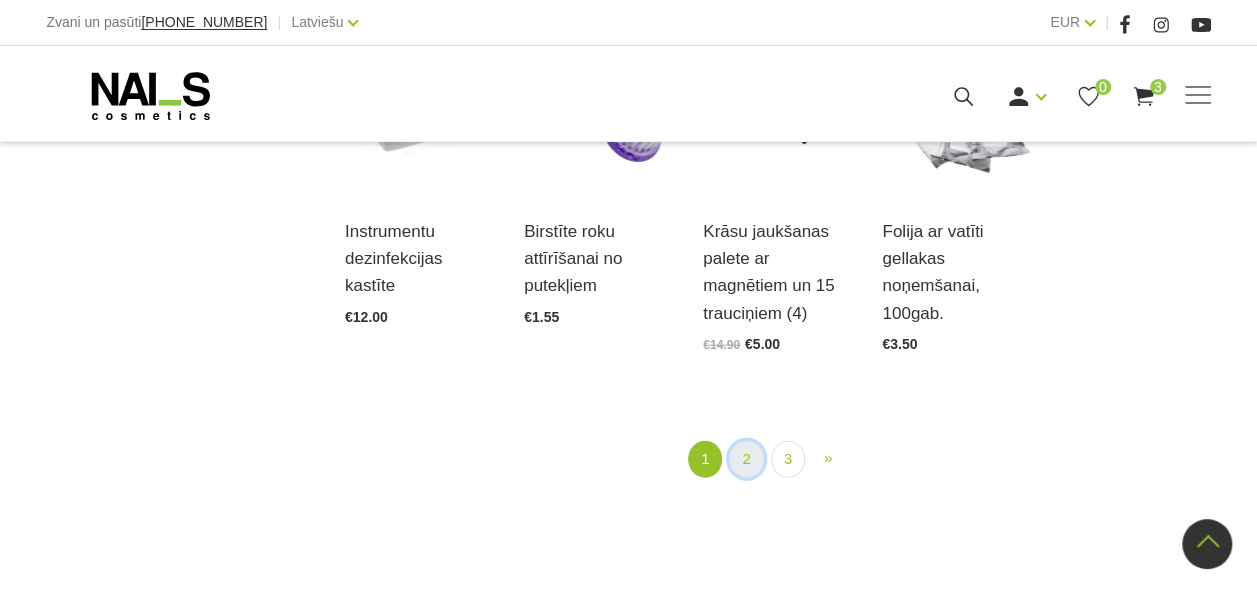 click on "2" at bounding box center (746, 459) 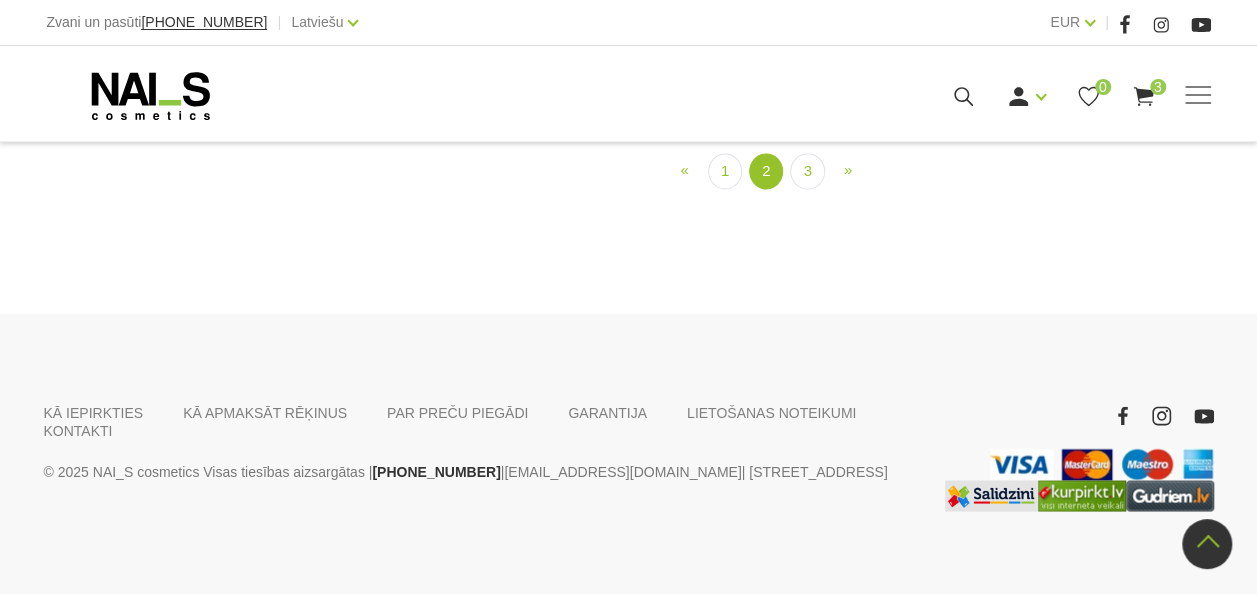 scroll, scrollTop: 1625, scrollLeft: 0, axis: vertical 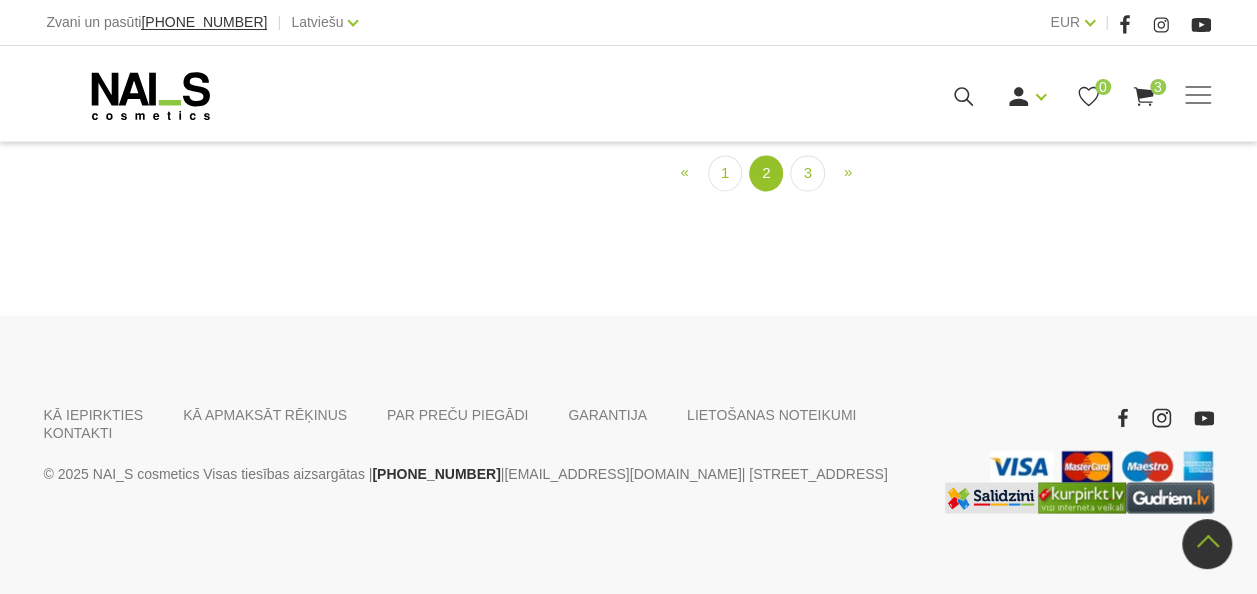 click at bounding box center (1135, -256) 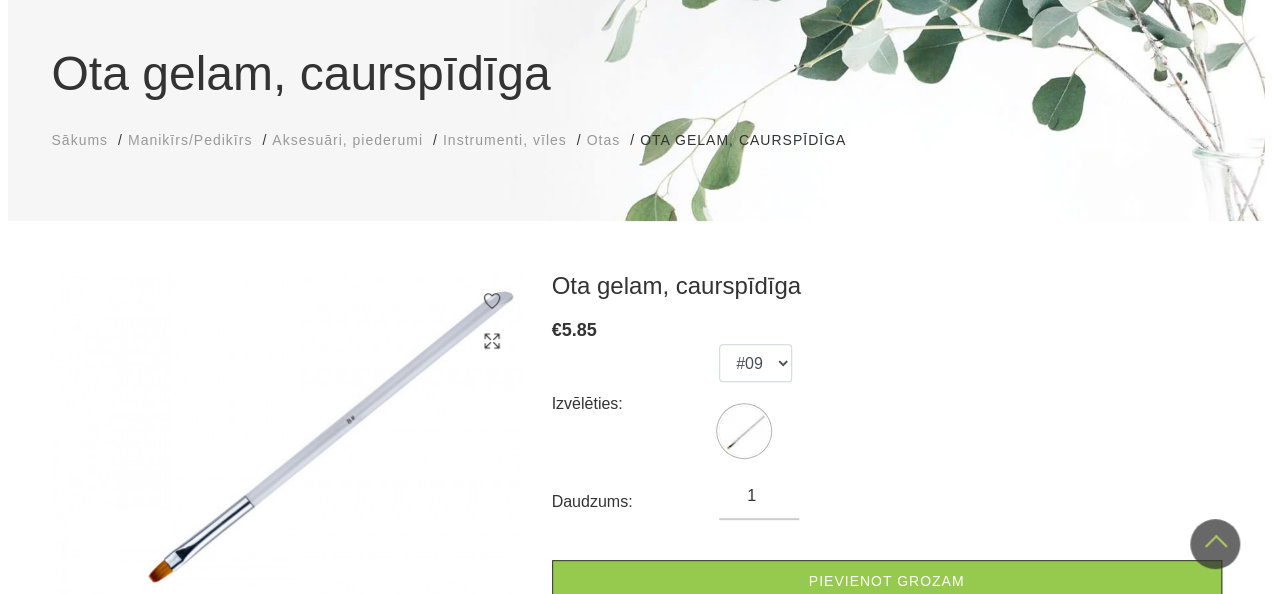 scroll, scrollTop: 0, scrollLeft: 0, axis: both 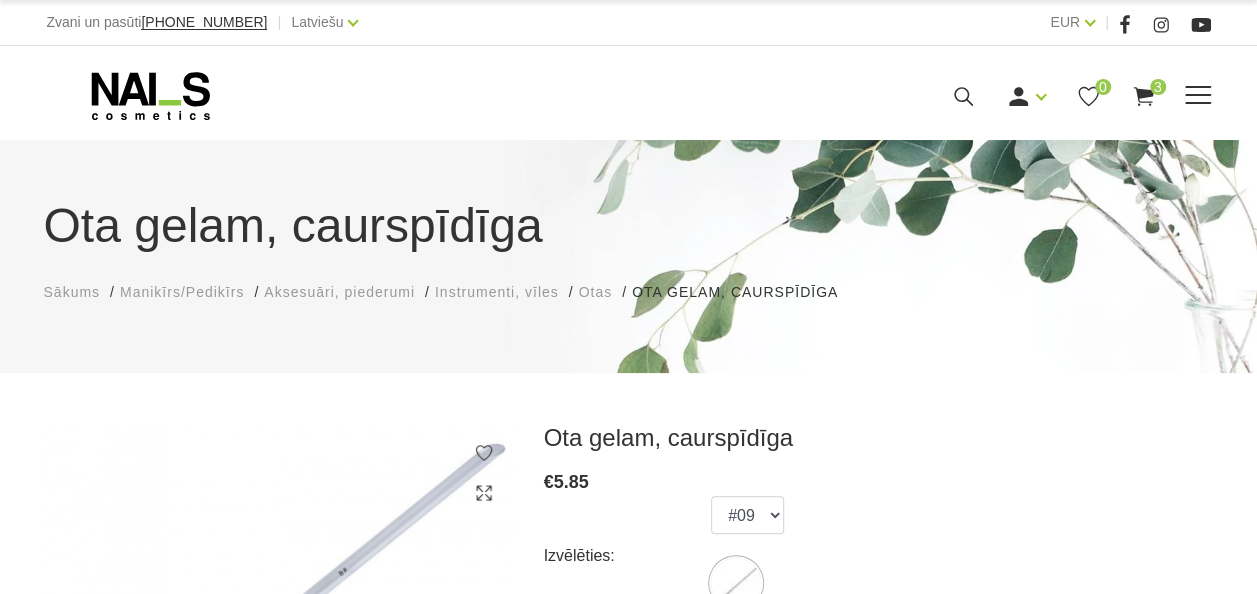 click 